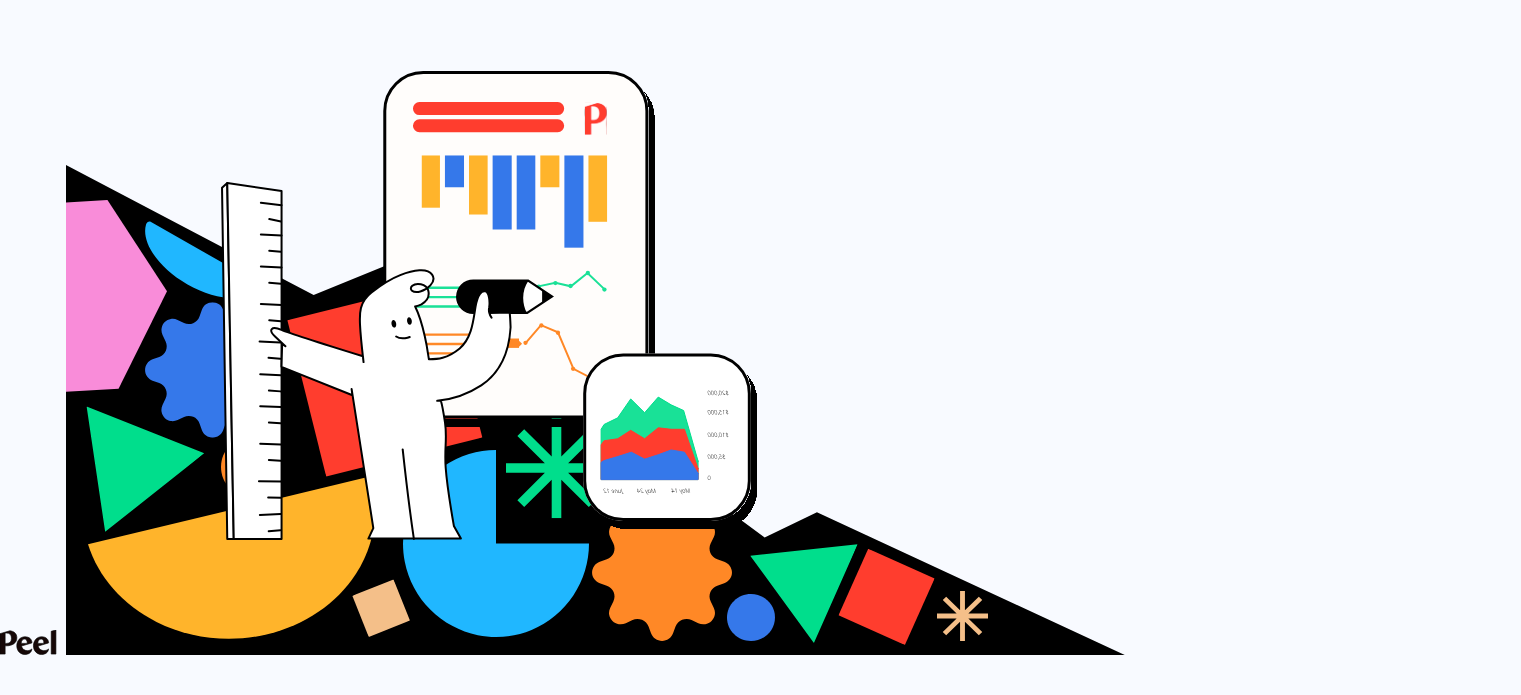 scroll, scrollTop: 280, scrollLeft: 0, axis: vertical 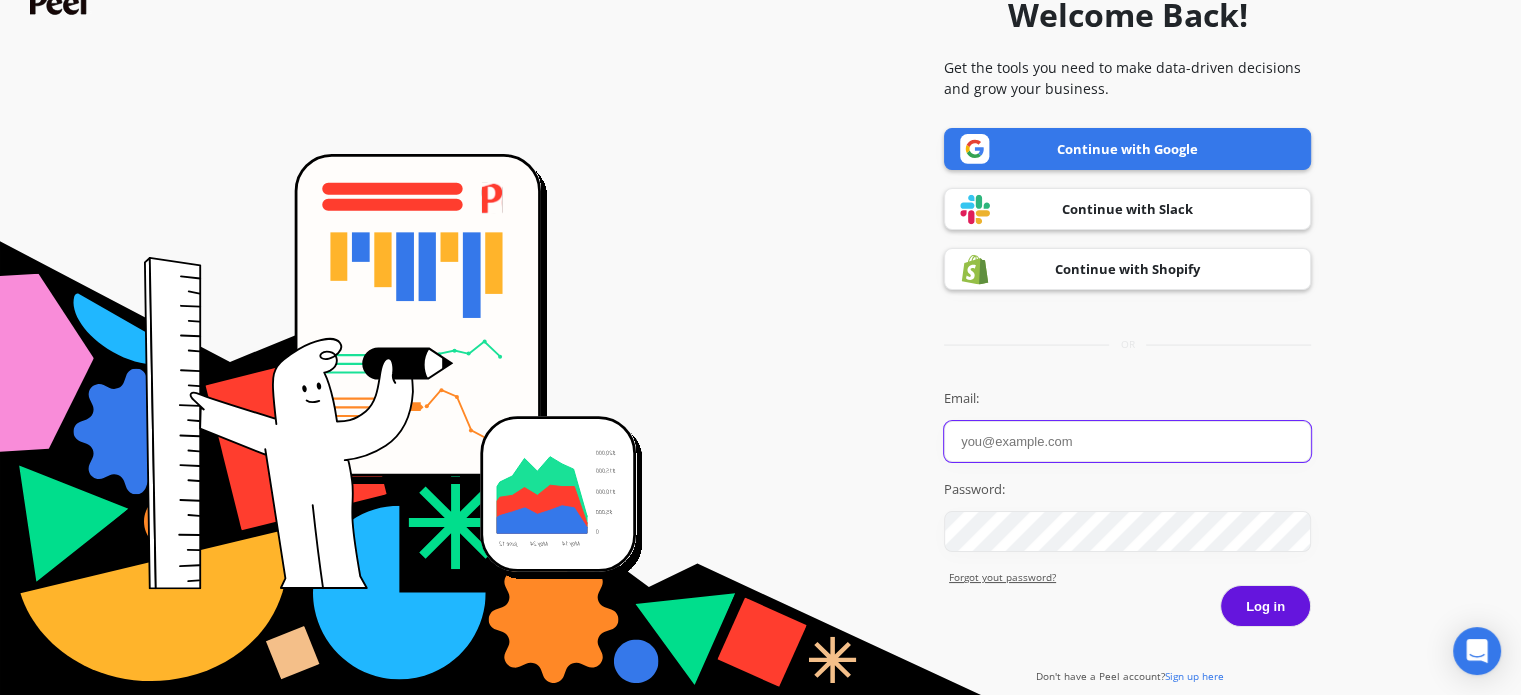 click on "Email:" at bounding box center (1127, 441) 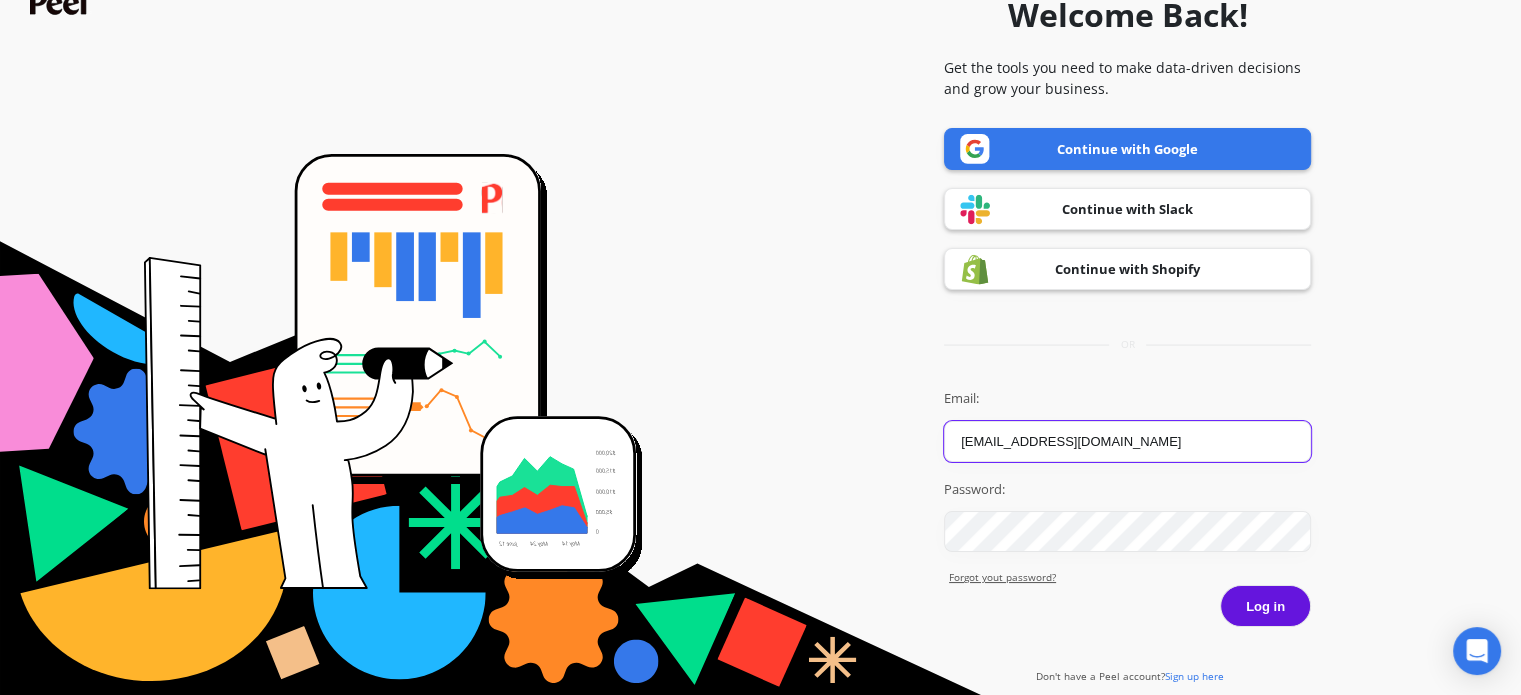 type on "[EMAIL_ADDRESS][DOMAIN_NAME]" 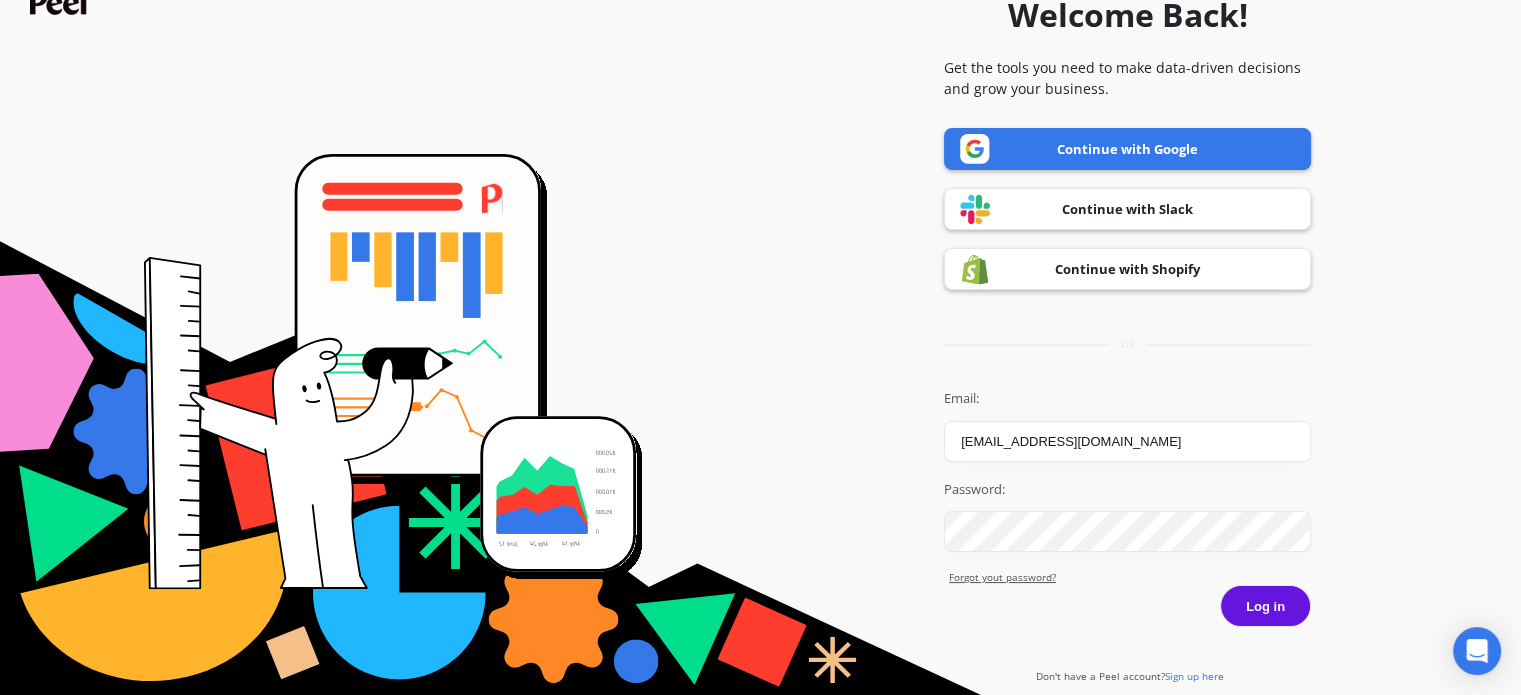 click on "Log in" at bounding box center [1265, 606] 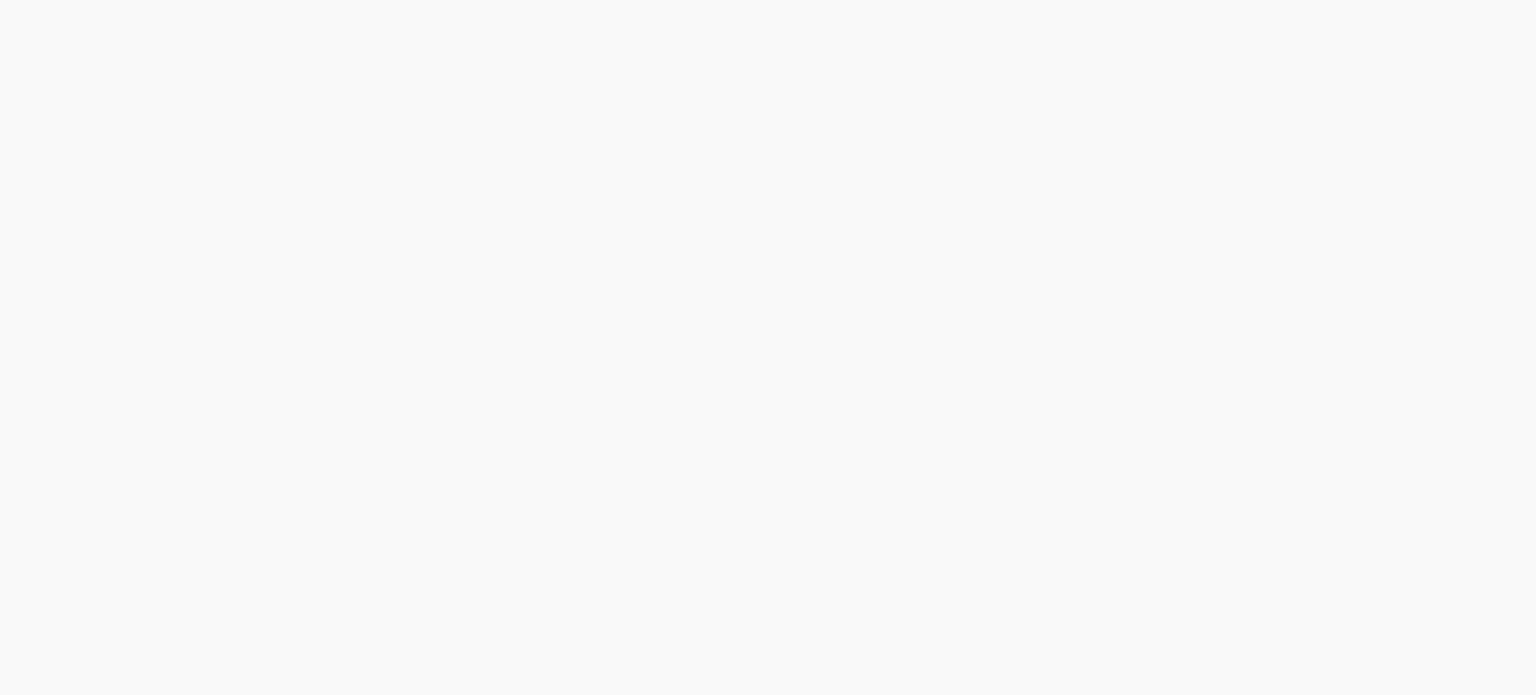 scroll, scrollTop: 0, scrollLeft: 0, axis: both 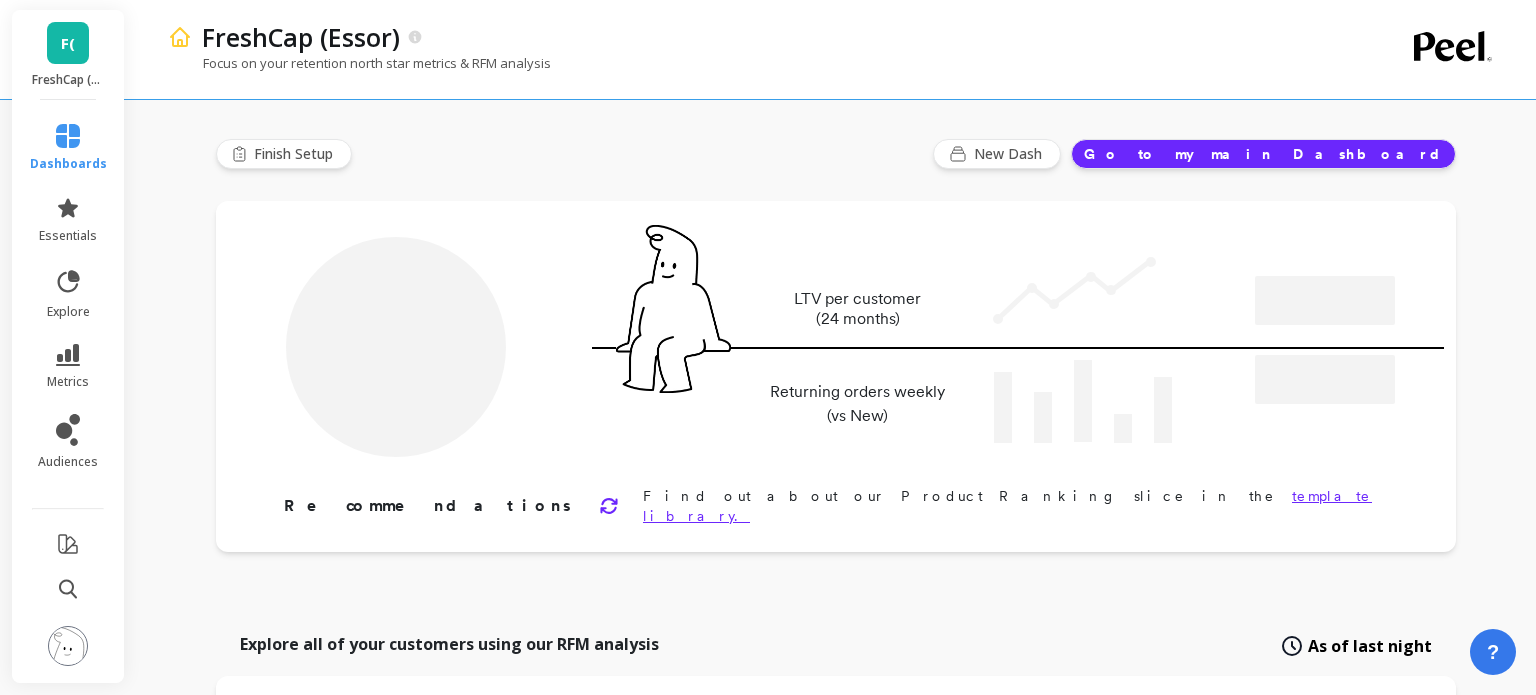 type on "Champions" 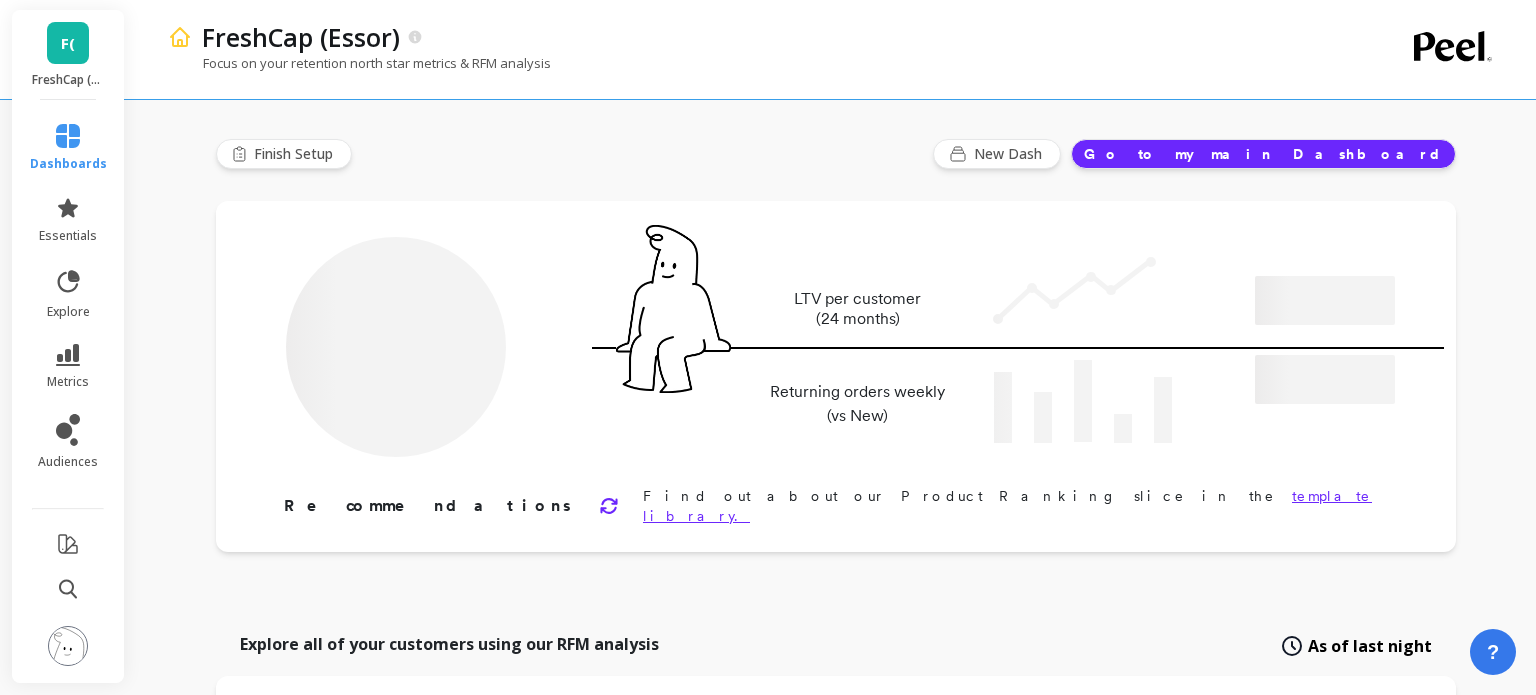 type on "18380" 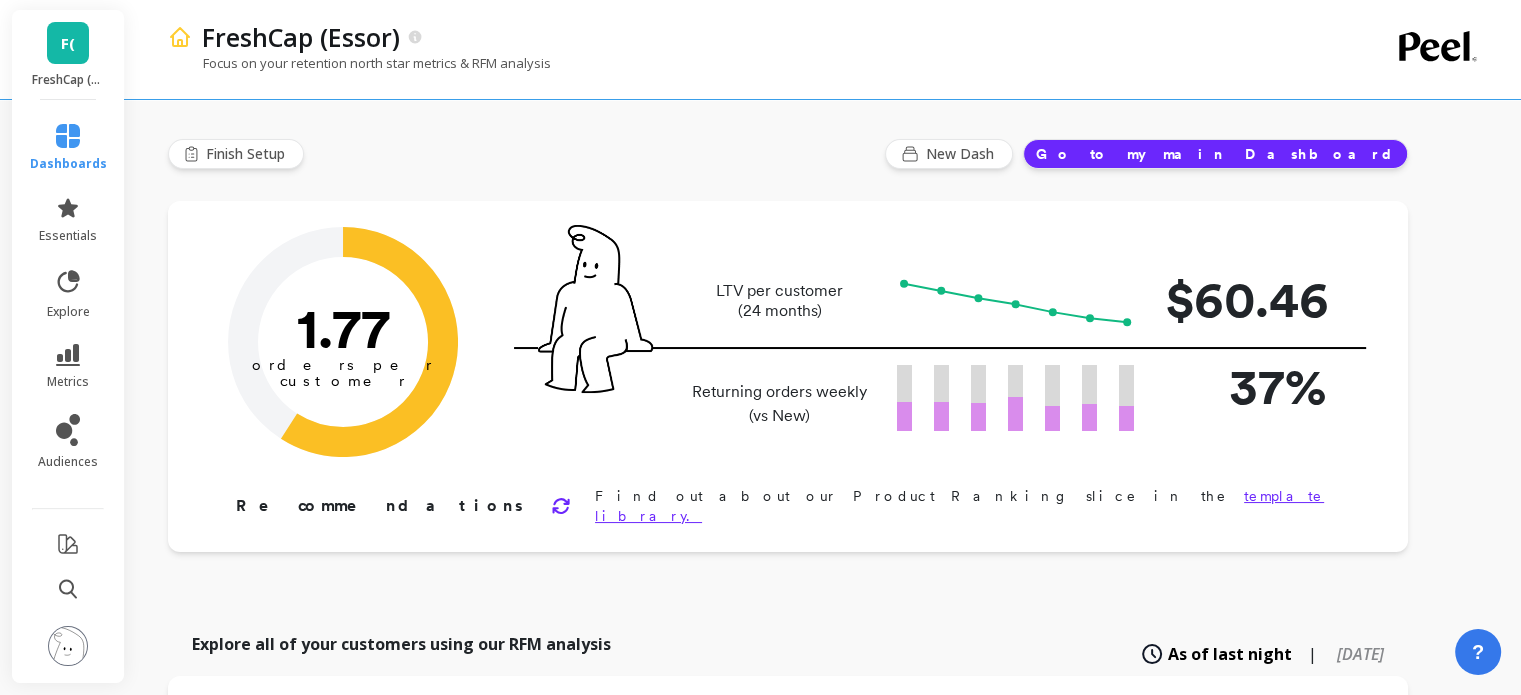 click on "F(" at bounding box center [68, 43] 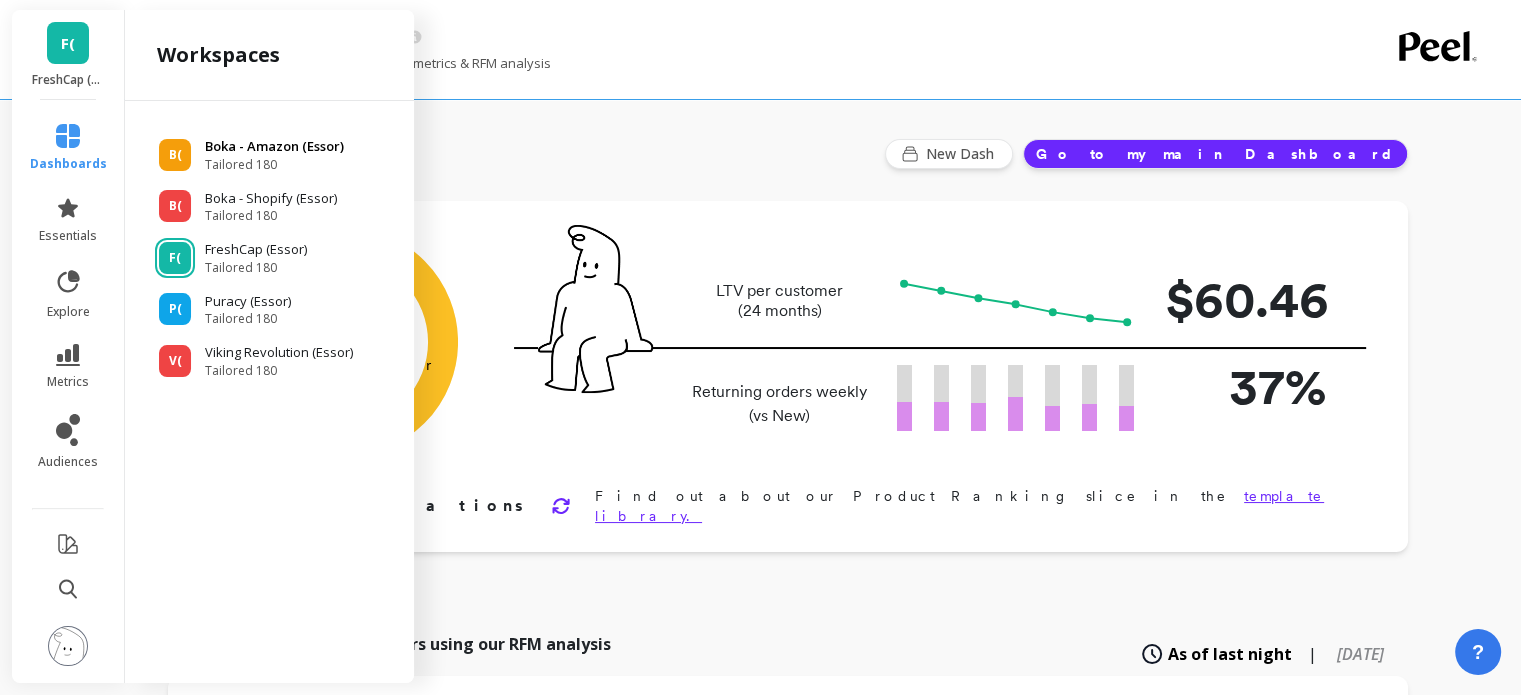 click on "Boka - Amazon (Essor)" at bounding box center [274, 147] 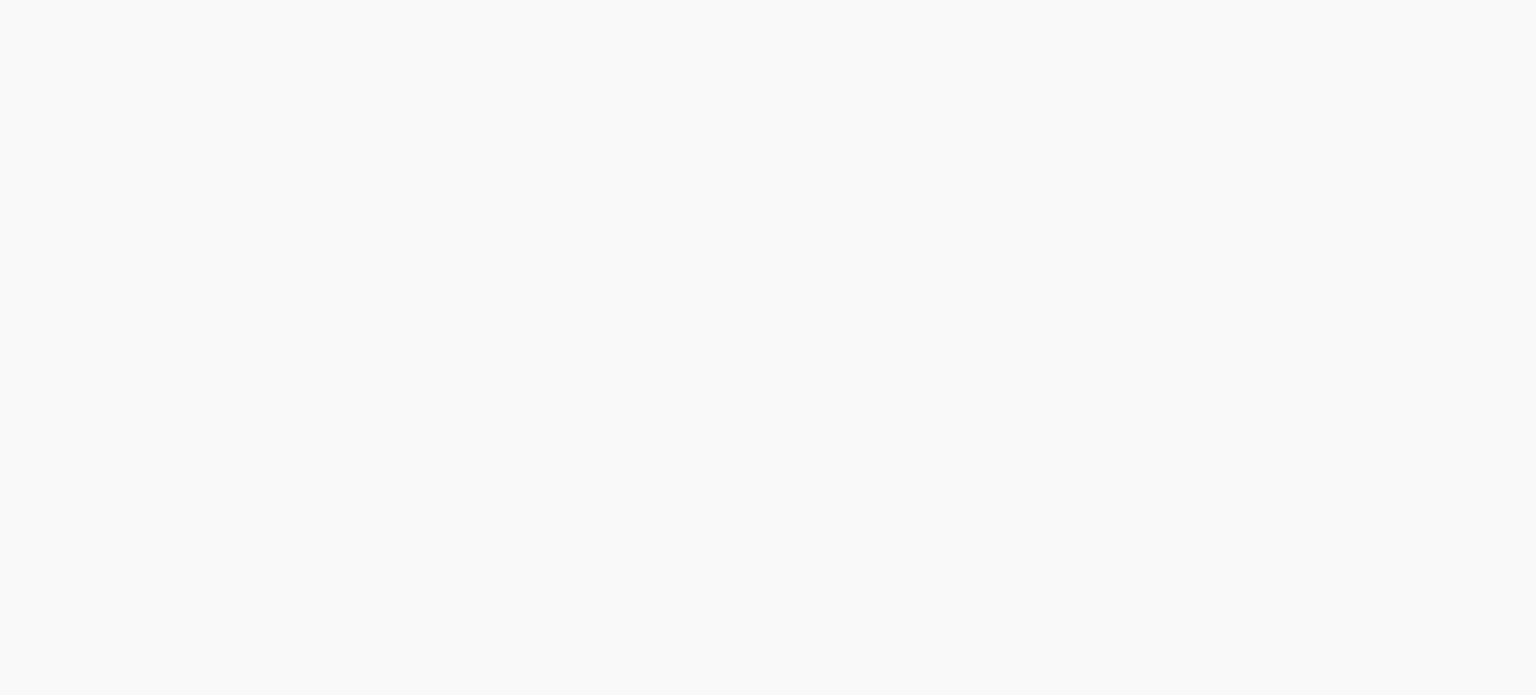 scroll, scrollTop: 0, scrollLeft: 0, axis: both 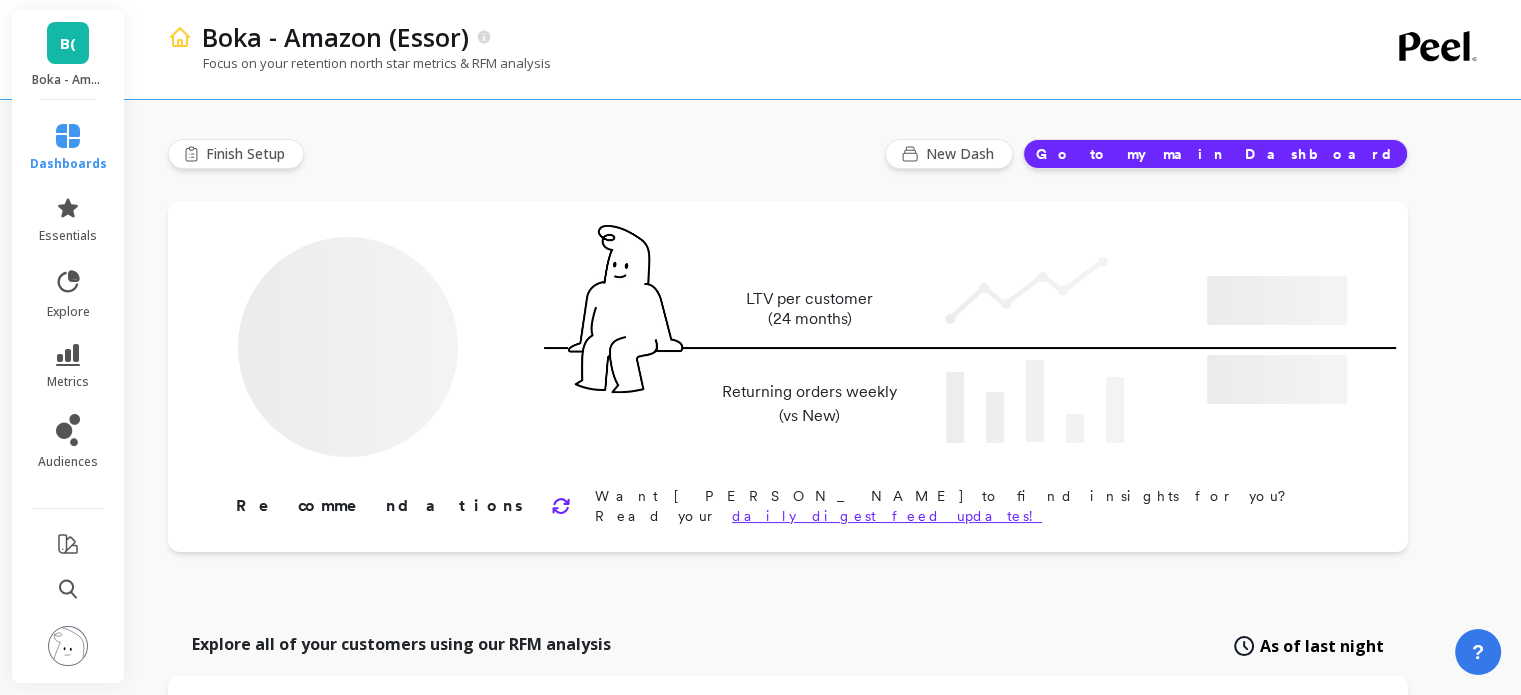 type on "Champions" 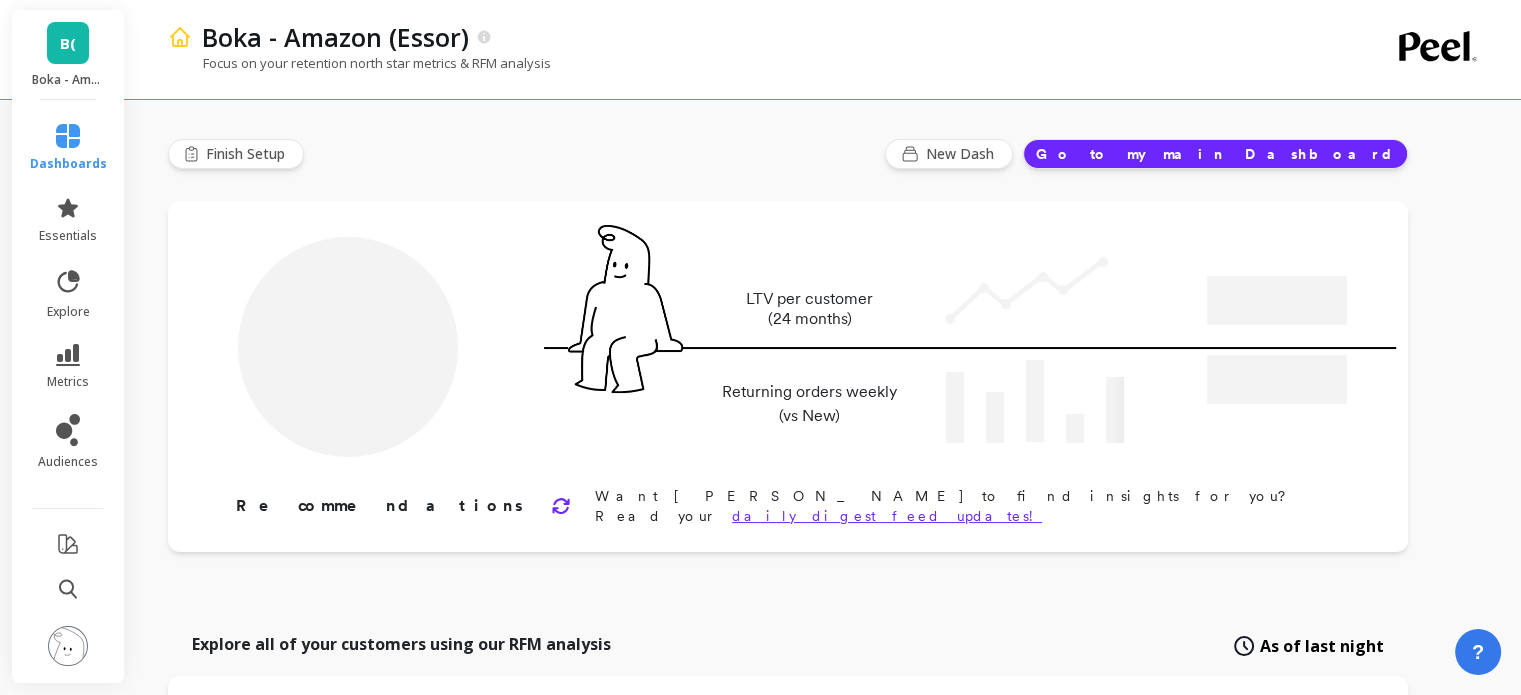 type on "225582" 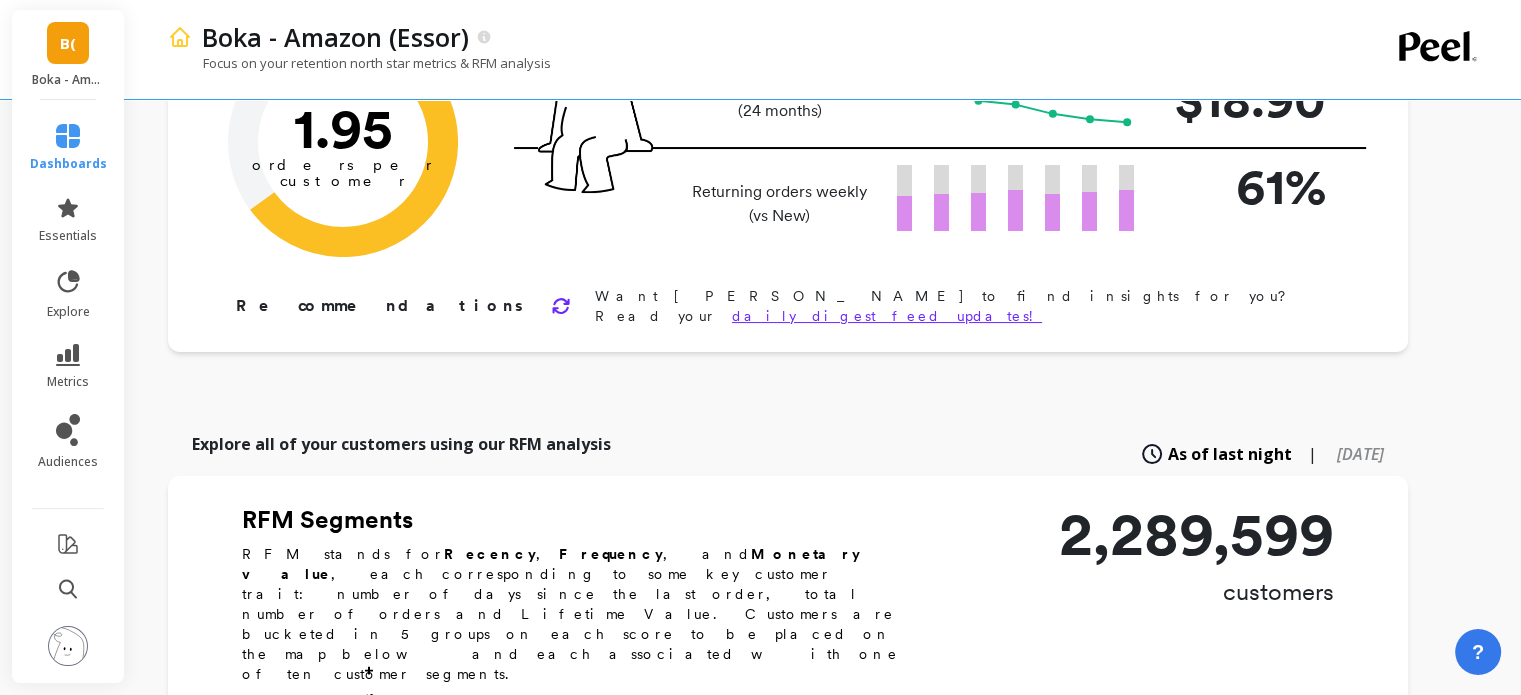 scroll, scrollTop: 0, scrollLeft: 0, axis: both 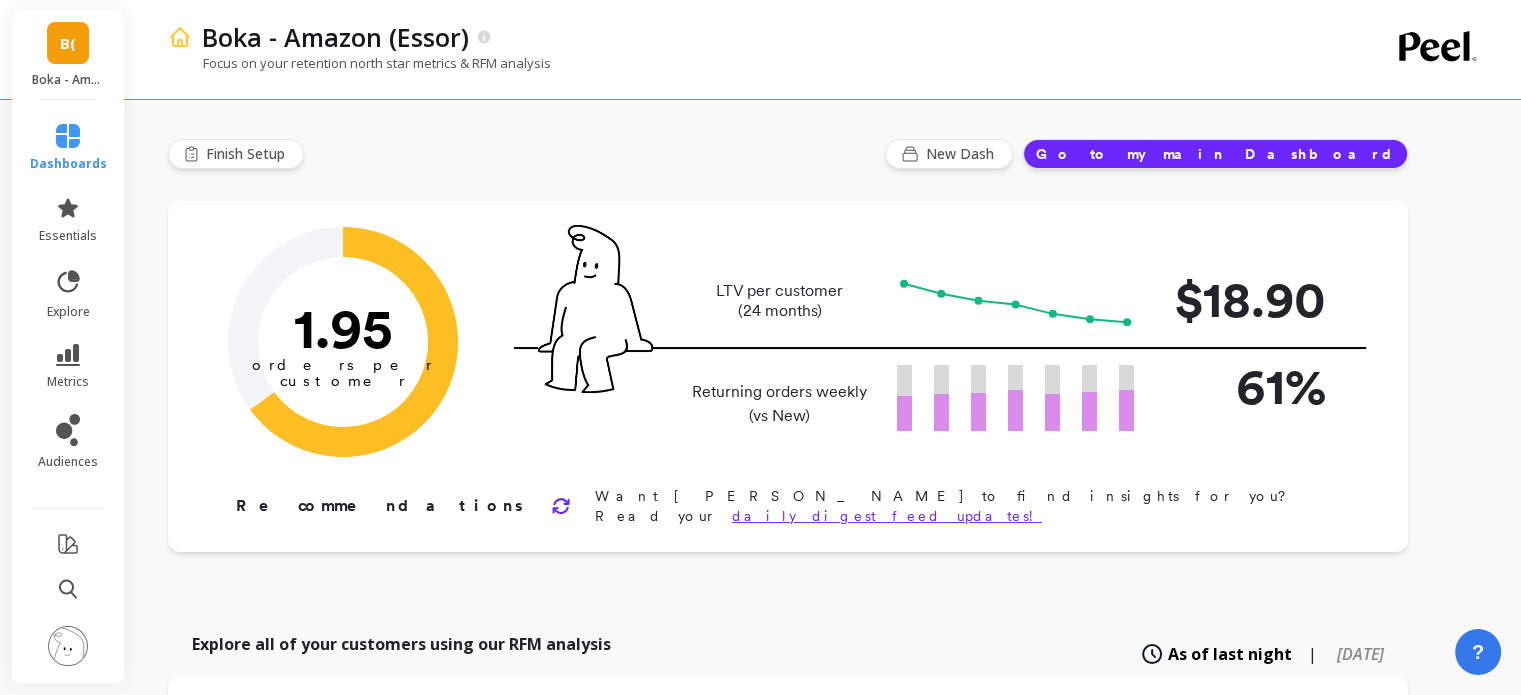 click at bounding box center [68, 646] 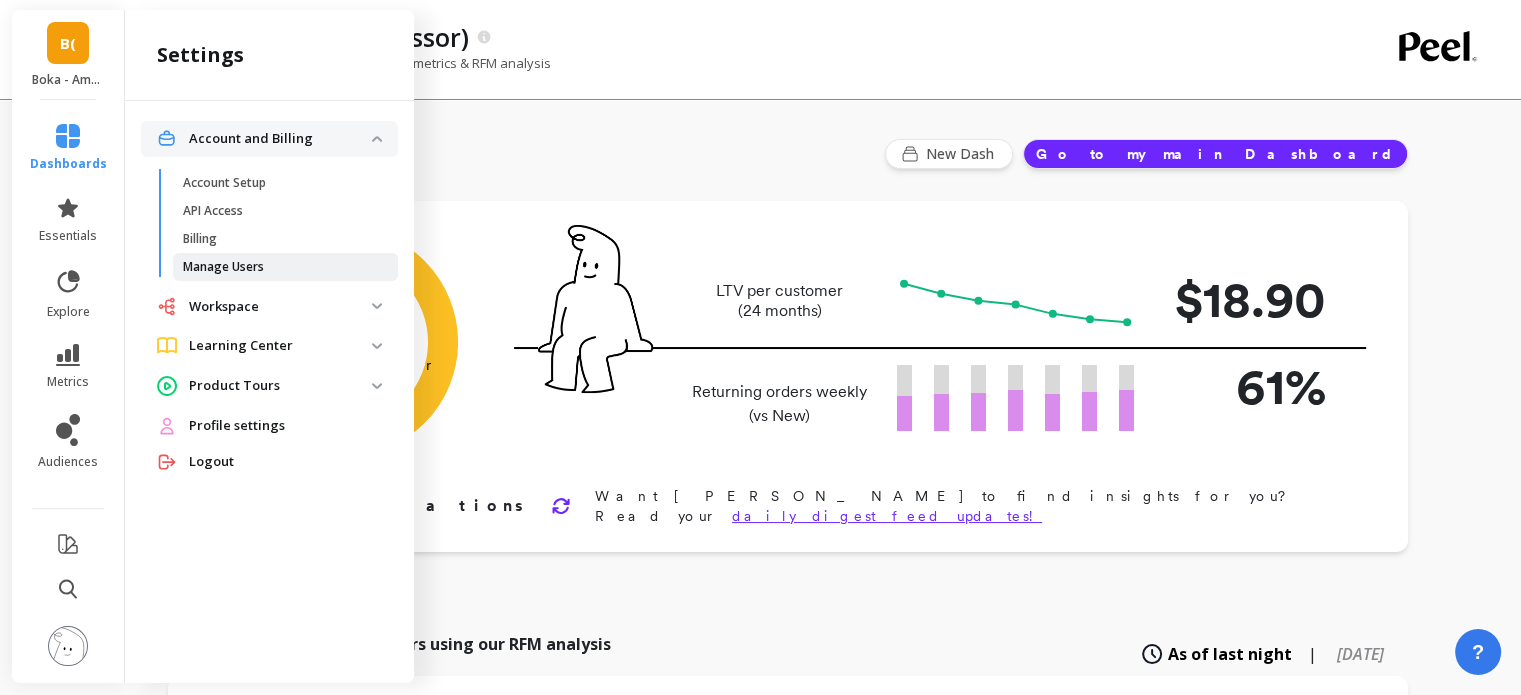 click on "Manage Users" at bounding box center (223, 267) 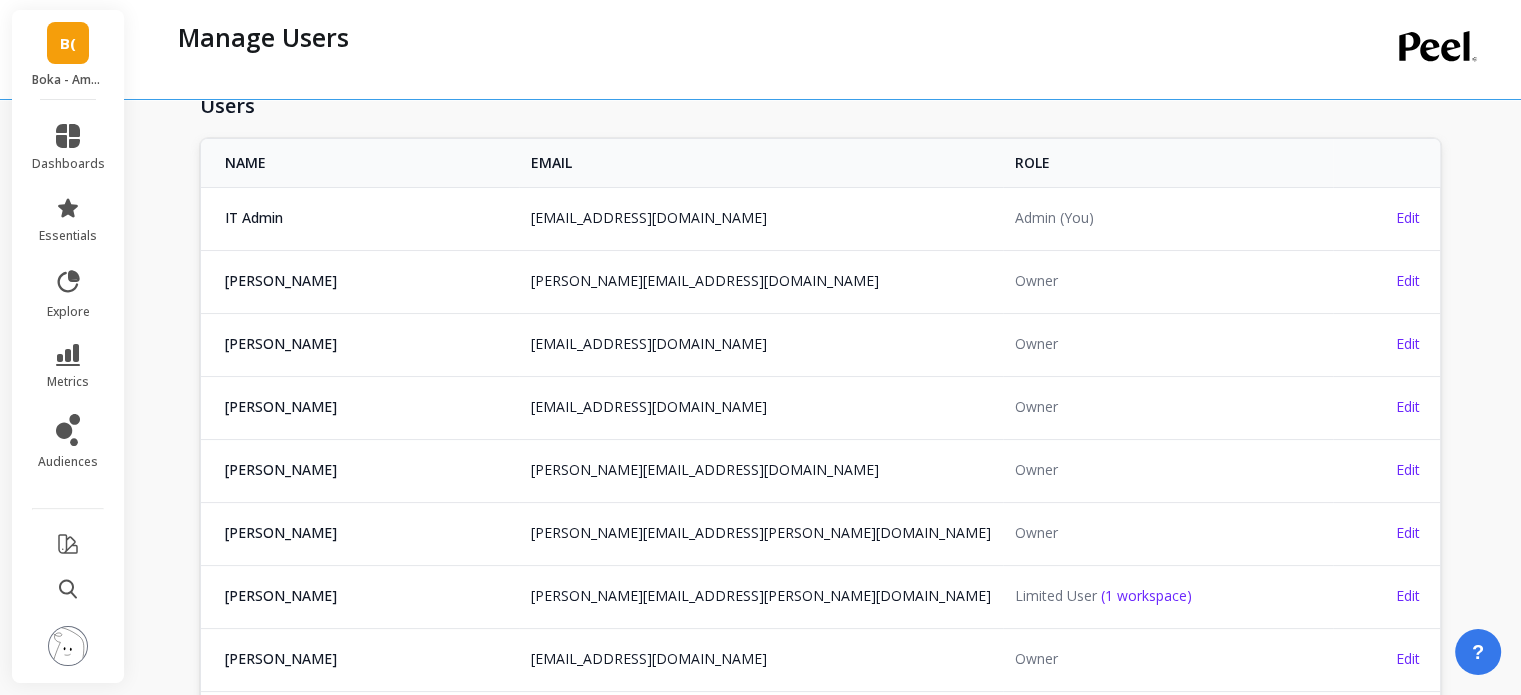 scroll, scrollTop: 0, scrollLeft: 0, axis: both 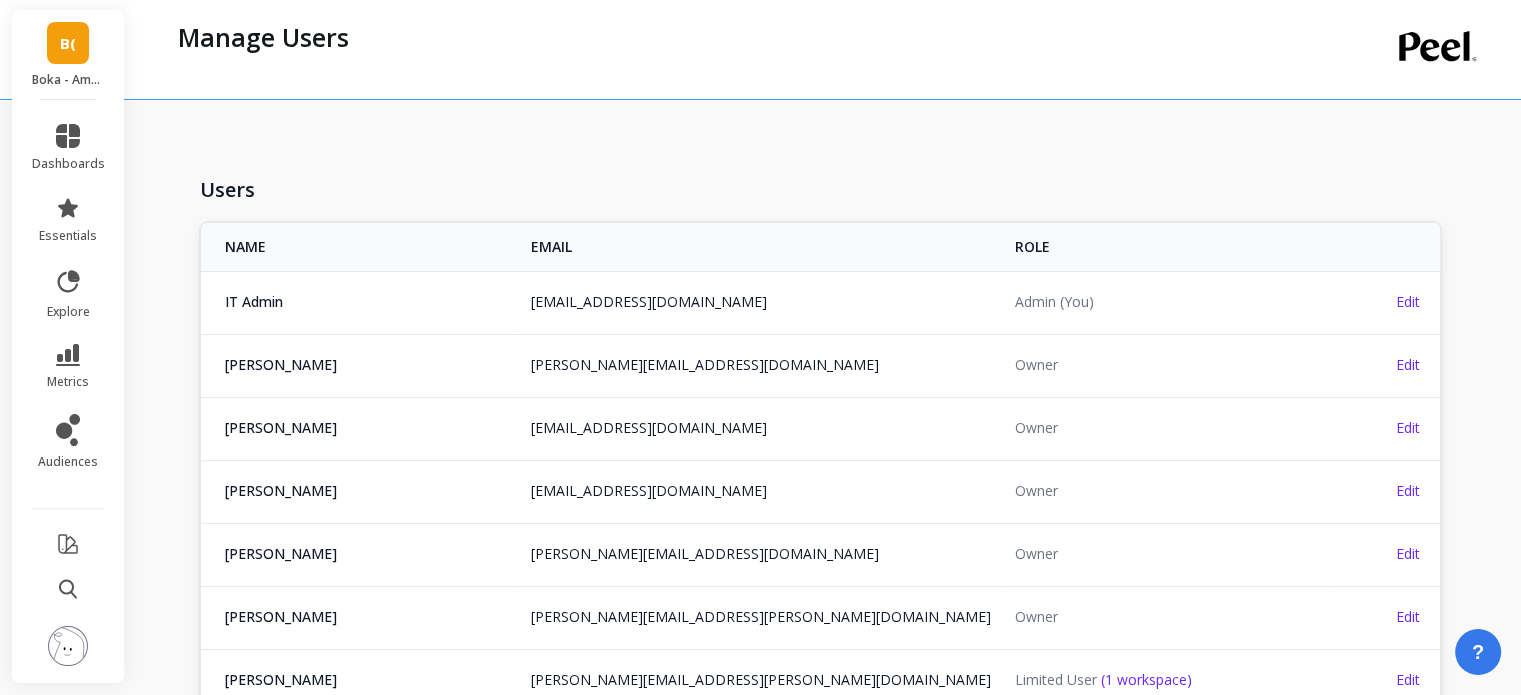 click on "Users NAME EMAIL ROLE IT Admin [EMAIL_ADDRESS][DOMAIN_NAME] [EMAIL_ADDRESS][DOMAIN_NAME] Admin  (You) Edit Tristan [EMAIL_ADDRESS][DOMAIN_NAME] [PERSON_NAME][EMAIL_ADDRESS][DOMAIN_NAME] Owner  Edit Pierre [EMAIL_ADDRESS][DOMAIN_NAME] [PERSON_NAME][EMAIL_ADDRESS][DOMAIN_NAME] Owner  Edit [PERSON_NAME] [PERSON_NAME][EMAIL_ADDRESS][DOMAIN_NAME] [PERSON_NAME][EMAIL_ADDRESS][DOMAIN_NAME] Owner  Edit [PERSON_NAME] [PERSON_NAME][EMAIL_ADDRESS][DOMAIN_NAME] [PERSON_NAME][EMAIL_ADDRESS][DOMAIN_NAME] Owner  Edit [PERSON_NAME] [PERSON_NAME][EMAIL_ADDRESS][PERSON_NAME][DOMAIN_NAME] [PERSON_NAME][DOMAIN_NAME][EMAIL_ADDRESS][PERSON_NAME][DOMAIN_NAME] Owner  Edit [PERSON_NAME] Edward [EMAIL_ADDRESS][PERSON_NAME][DOMAIN_NAME] [PERSON_NAME][DOMAIN_NAME][EMAIL_ADDRESS][PERSON_NAME][DOMAIN_NAME] Boka - Shopify (Essor) Limited User (1 workspace) Edit Marco [EMAIL_ADDRESS][DOMAIN_NAME] [DOMAIN_NAME][EMAIL_ADDRESS][DOMAIN_NAME] Owner  Edit Vybhav [EMAIL_ADDRESS][DOMAIN_NAME] [PERSON_NAME][EMAIL_ADDRESS][DOMAIN_NAME] User  Edit [DOMAIN_NAME] [PERSON_NAME][EMAIL_ADDRESS][DOMAIN_NAME] [PERSON_NAME][EMAIL_ADDRESS][DOMAIN_NAME] Admin  Edit [PERSON_NAME] [EMAIL_ADDRESS][DOMAIN_NAME] [EMAIL_ADDRESS][DOMAIN_NAME] User  Edit [PERSON_NAME] [PERSON_NAME][EMAIL_ADDRESS][DOMAIN_NAME] [DOMAIN_NAME][EMAIL_ADDRESS][PERSON_NAME][DOMAIN_NAME] User  Edit [PERSON_NAME] [PERSON_NAME][EMAIL_ADDRESS][PERSON_NAME][DOMAIN_NAME] [PERSON_NAME][DOMAIN_NAME][EMAIL_ADDRESS][PERSON_NAME][DOMAIN_NAME] User  Edit [PERSON_NAME] [EMAIL_ADDRESS][DOMAIN_NAME]" at bounding box center [824, 1615] 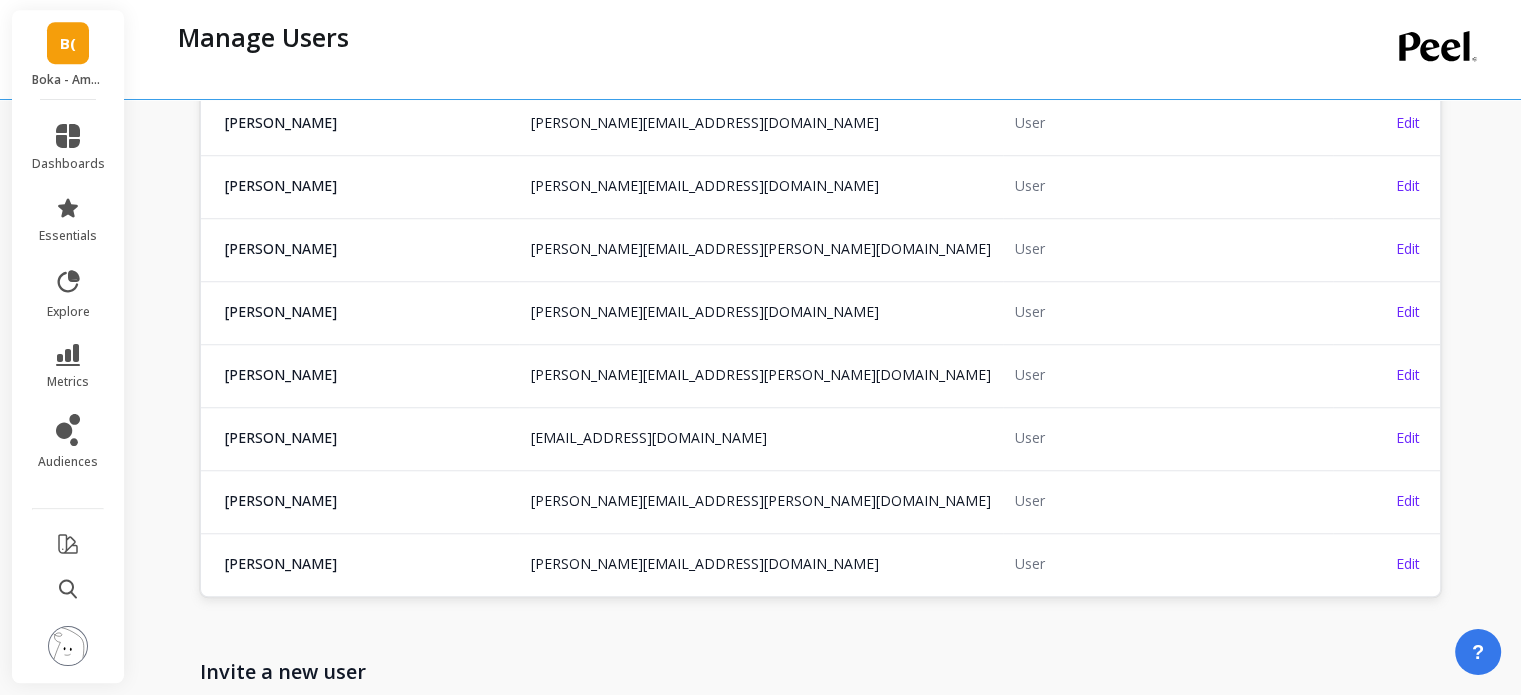 scroll, scrollTop: 1600, scrollLeft: 0, axis: vertical 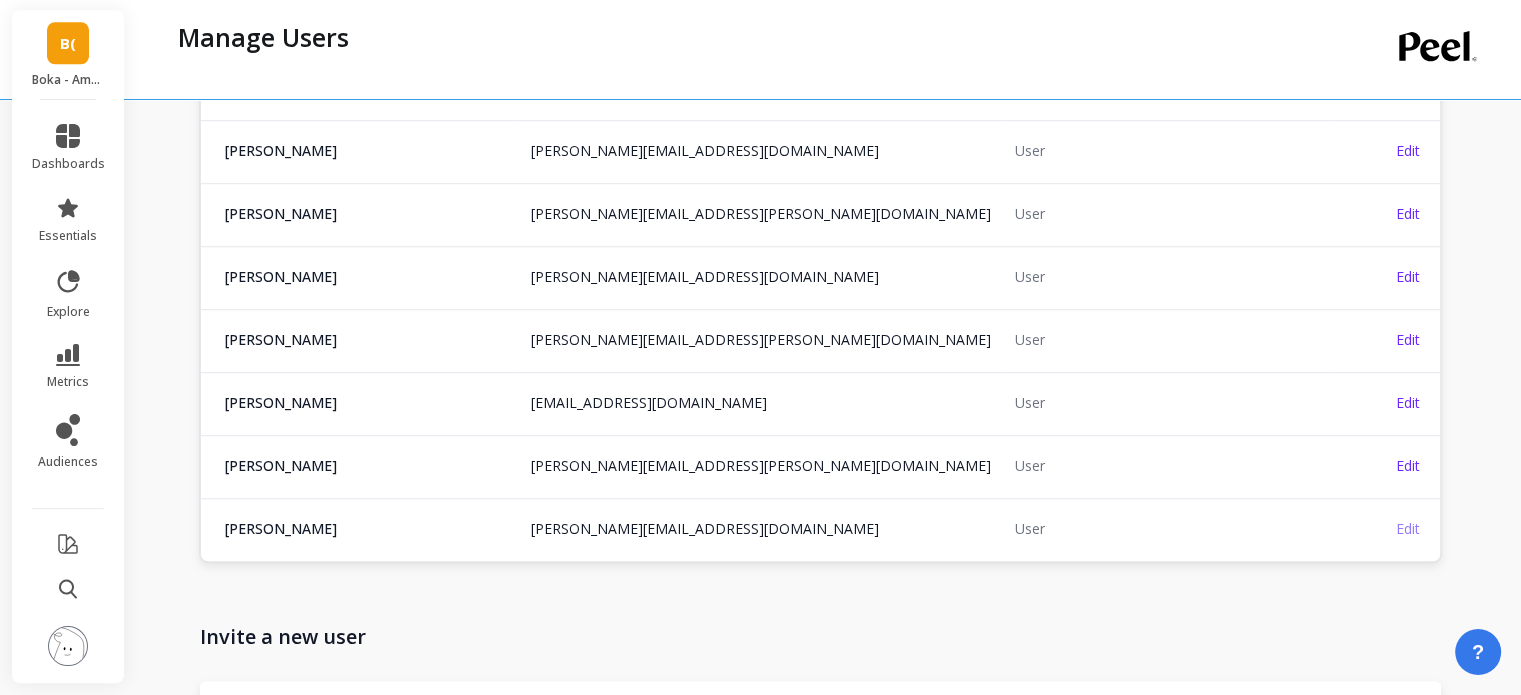 click on "Edit" at bounding box center (1408, 528) 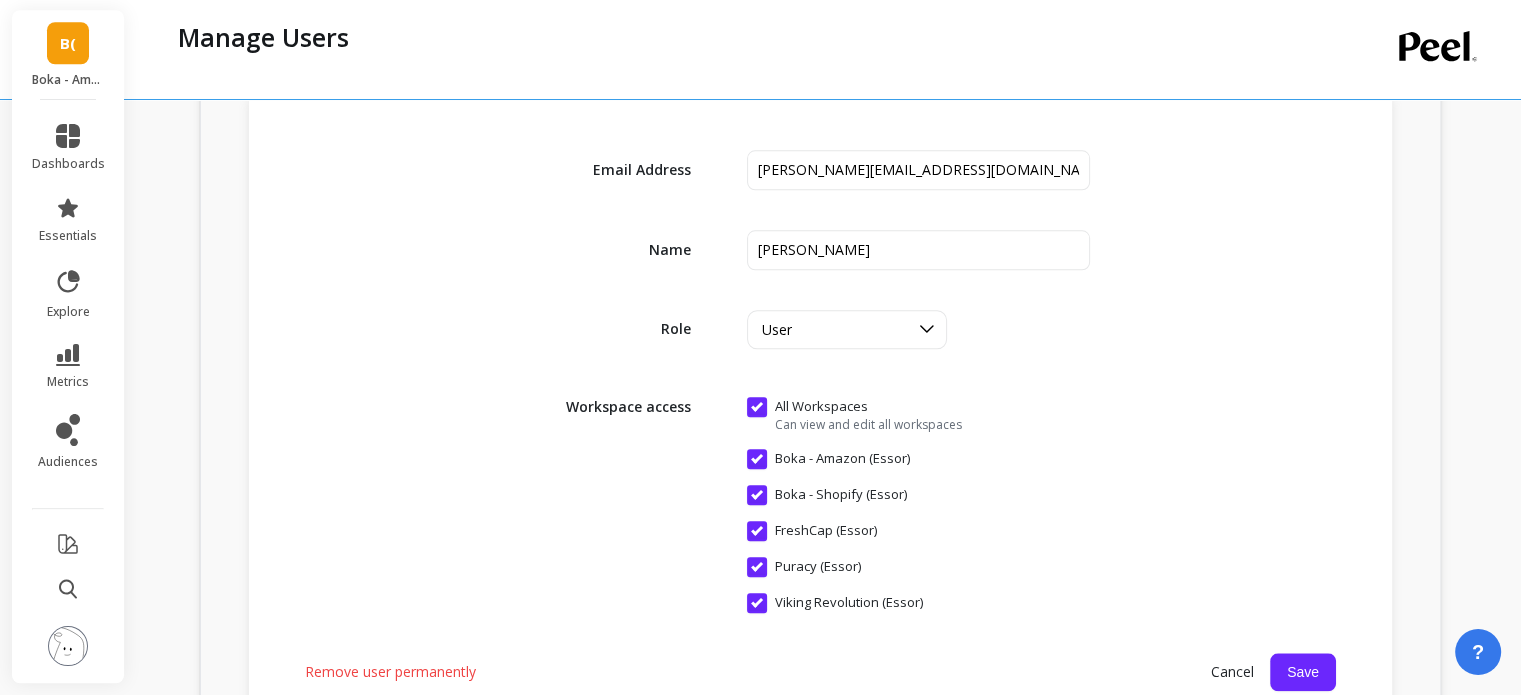scroll, scrollTop: 2100, scrollLeft: 0, axis: vertical 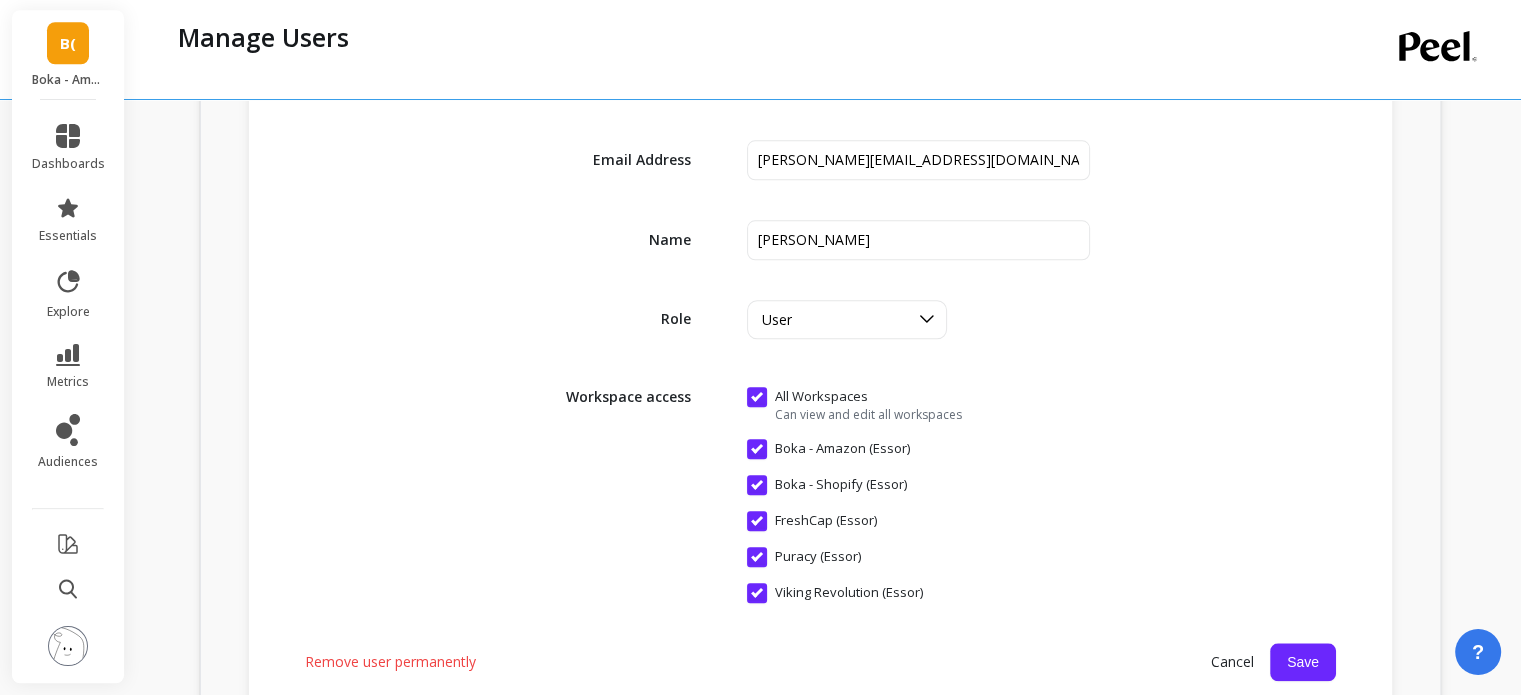 click on "Cancel" at bounding box center [1232, 662] 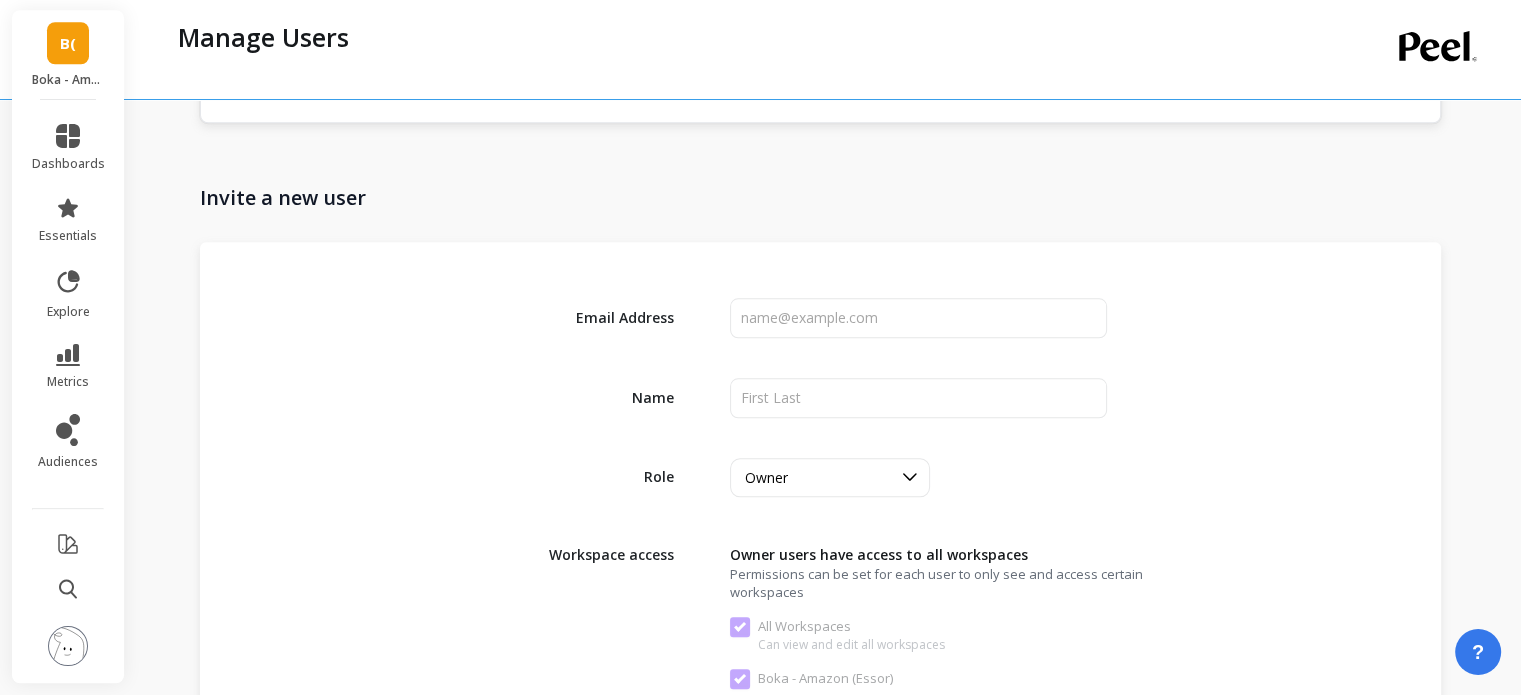 scroll, scrollTop: 2036, scrollLeft: 0, axis: vertical 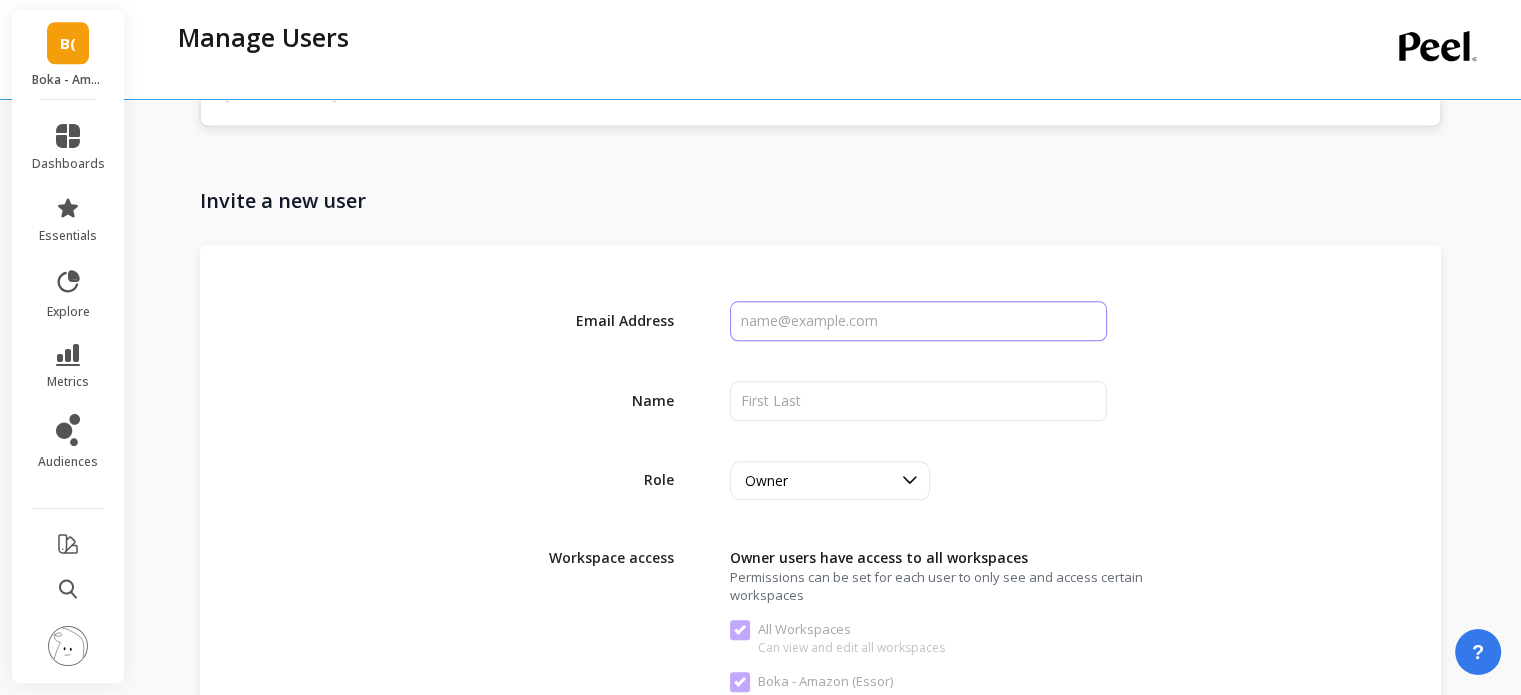 click at bounding box center [918, 321] 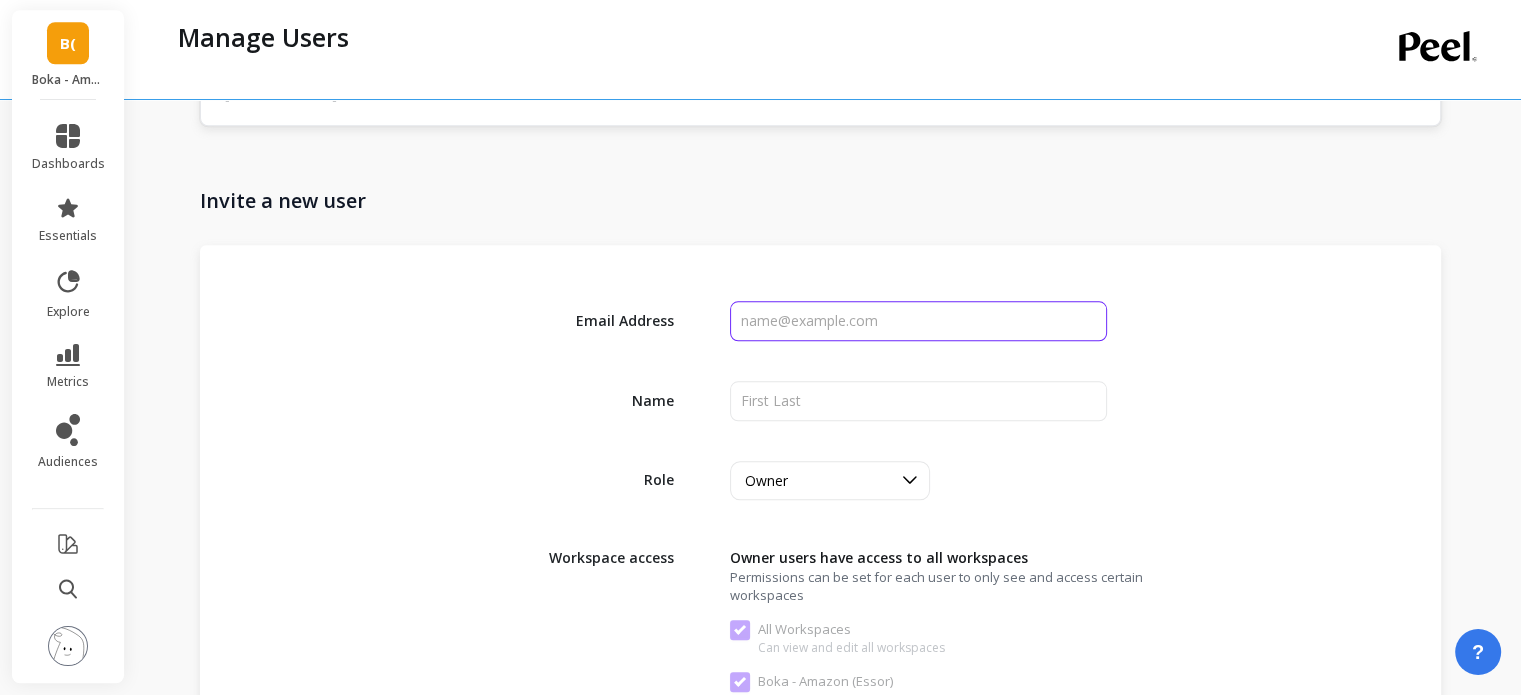 paste on "[EMAIL_ADDRESS][PERSON_NAME][DOMAIN_NAME]" 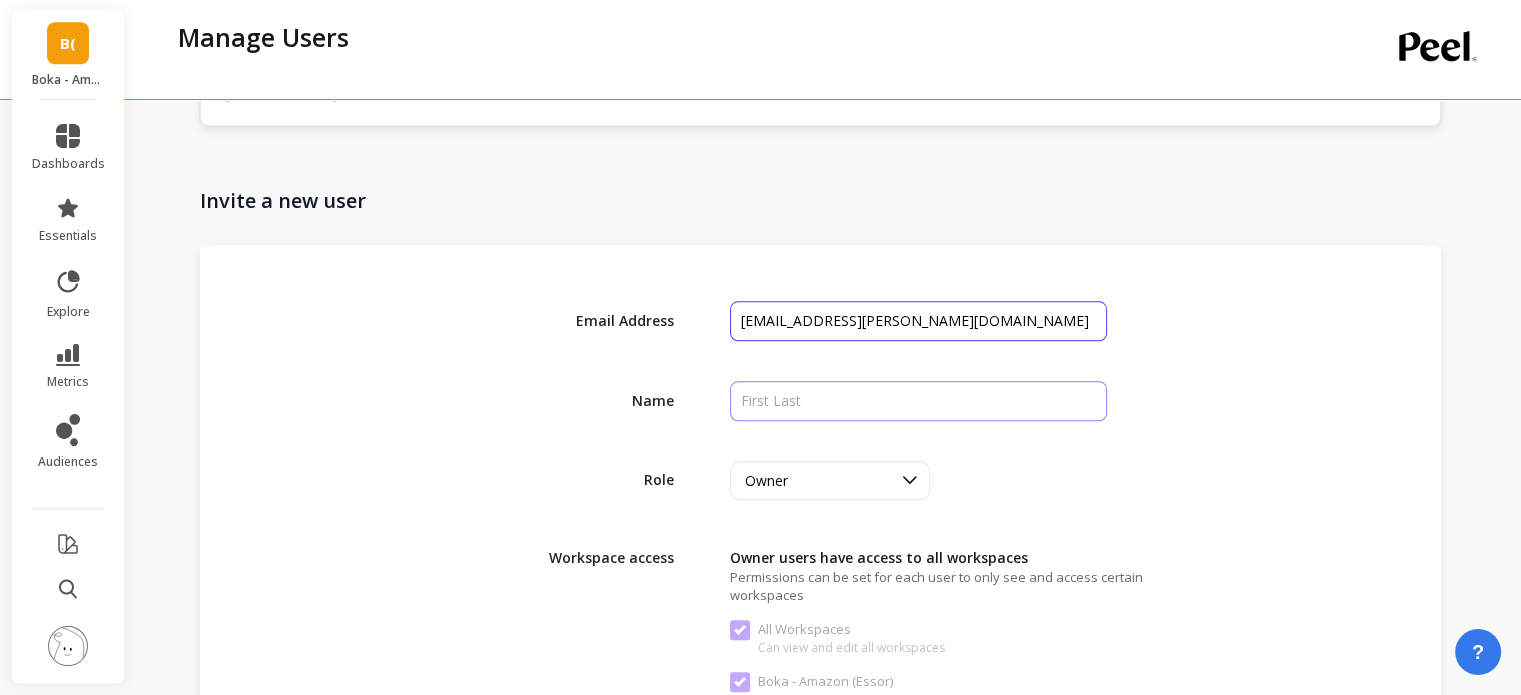 type on "[EMAIL_ADDRESS][PERSON_NAME][DOMAIN_NAME]" 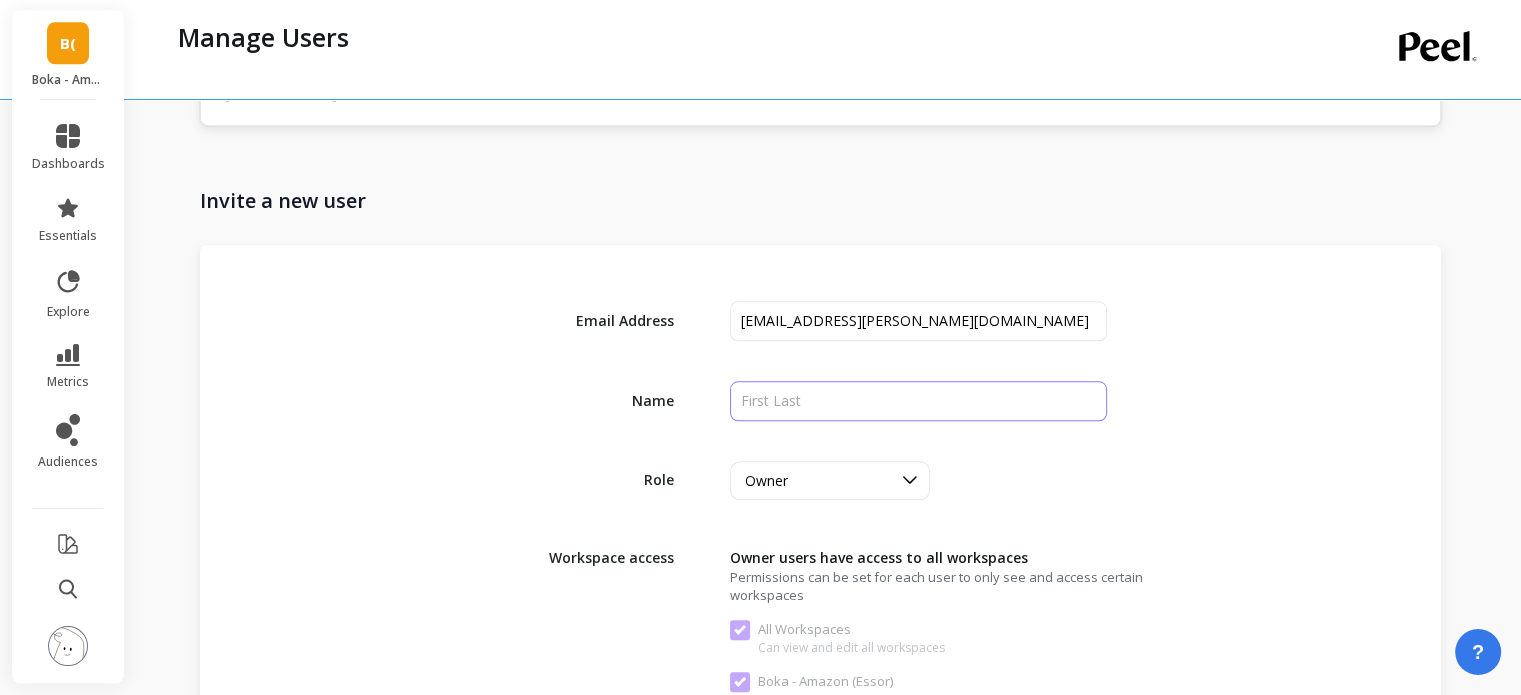 click at bounding box center (918, 401) 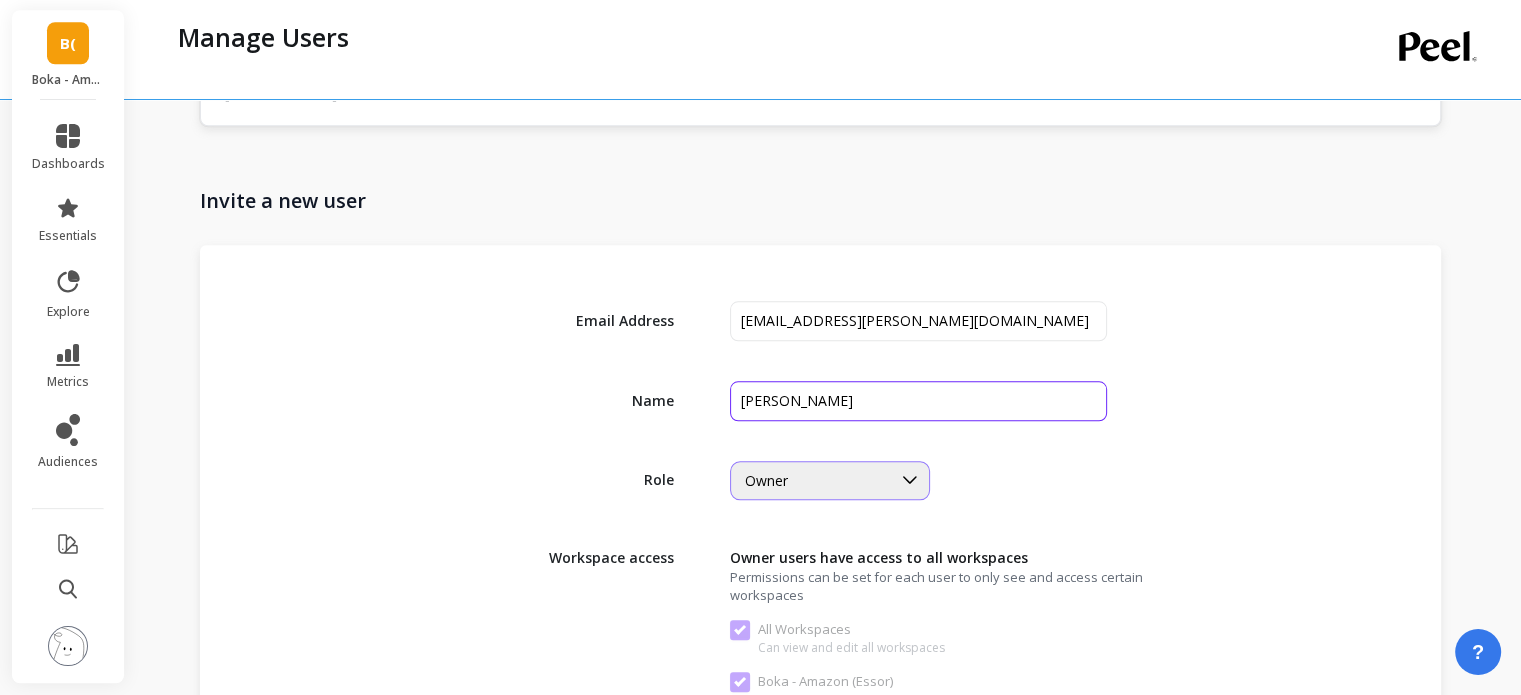 type on "[PERSON_NAME]" 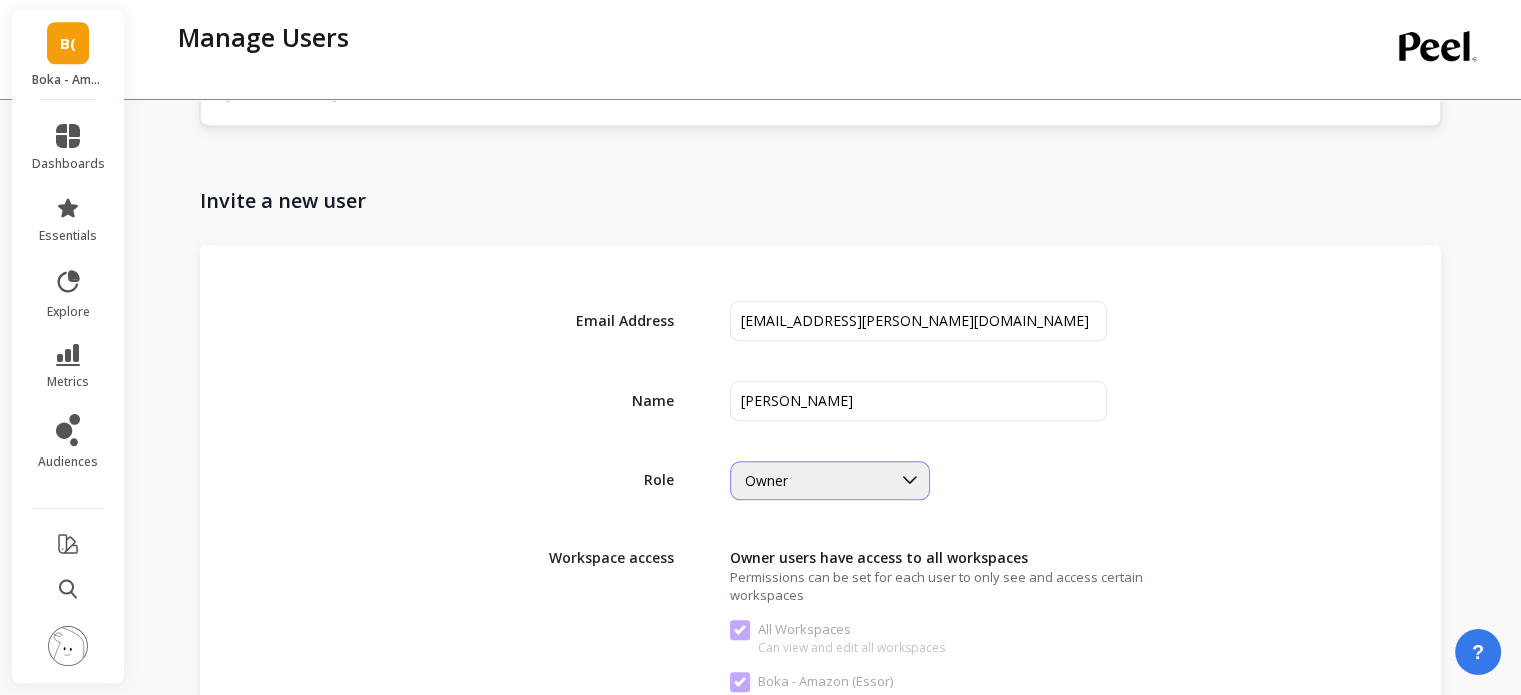 click on "Owner" at bounding box center [830, 480] 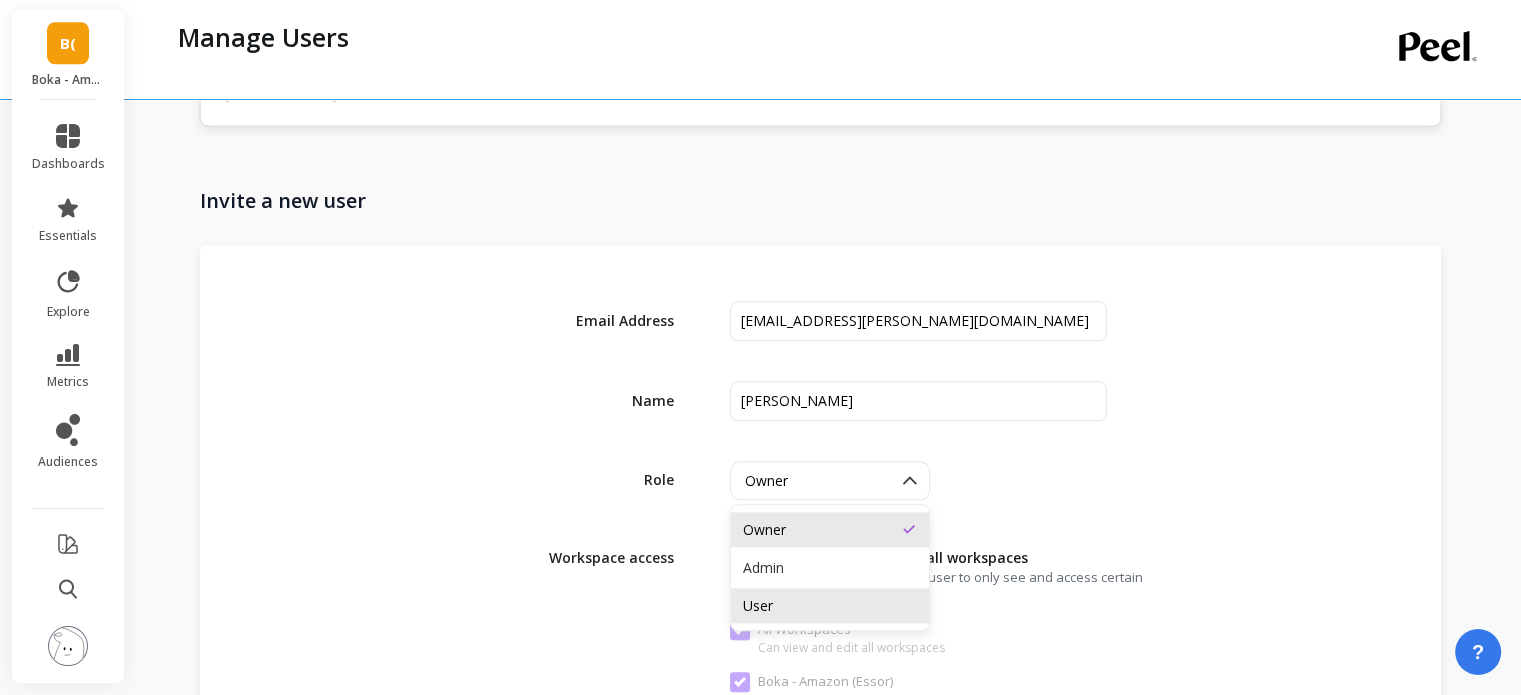 click on "User" at bounding box center [830, 605] 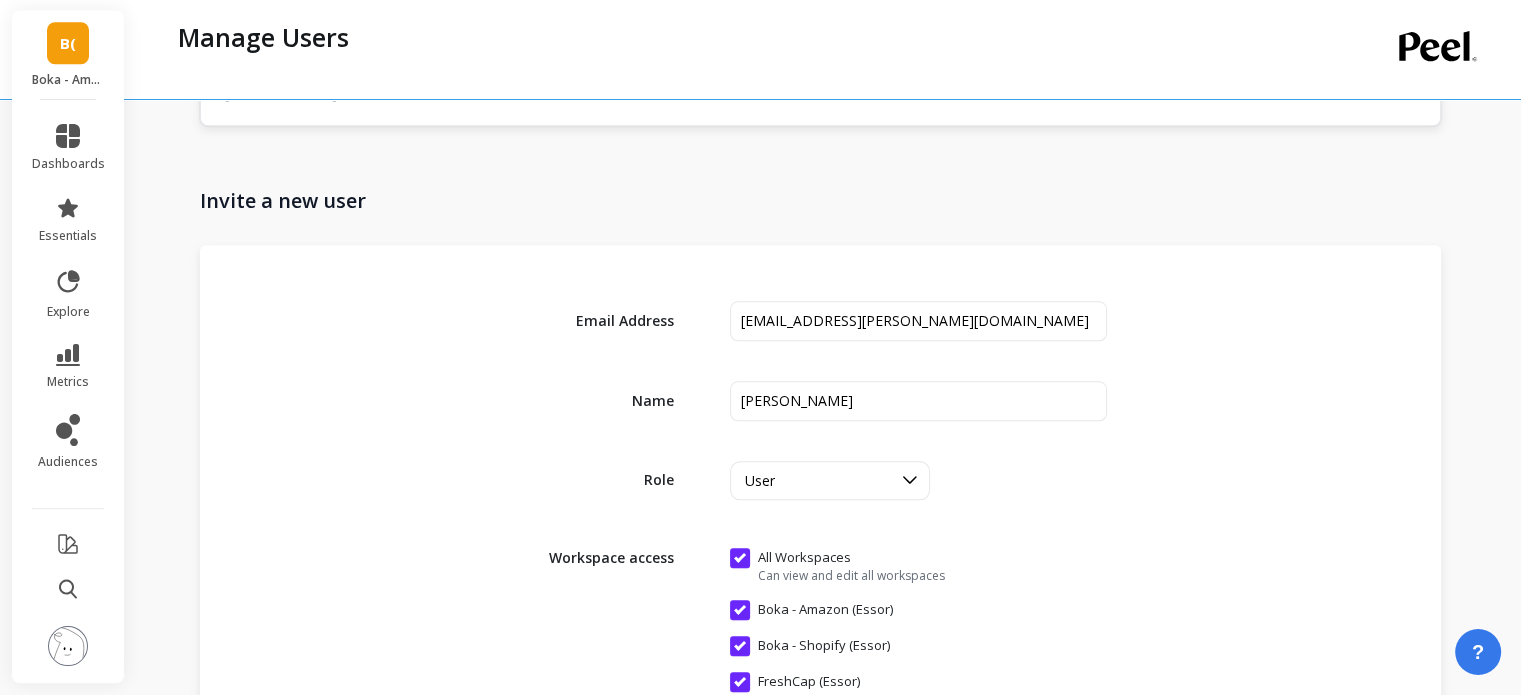 click on "Role option User, selected. User" at bounding box center [820, 480] 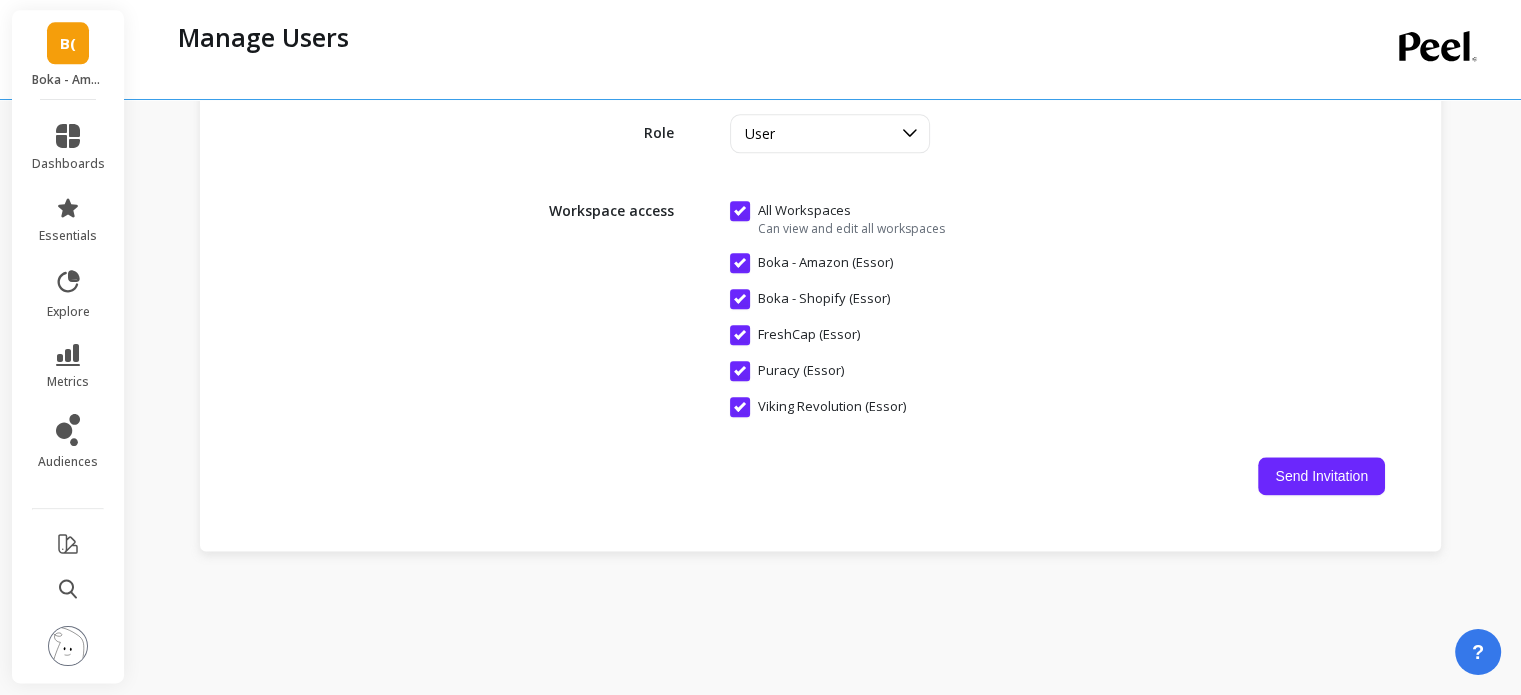 scroll, scrollTop: 2464, scrollLeft: 0, axis: vertical 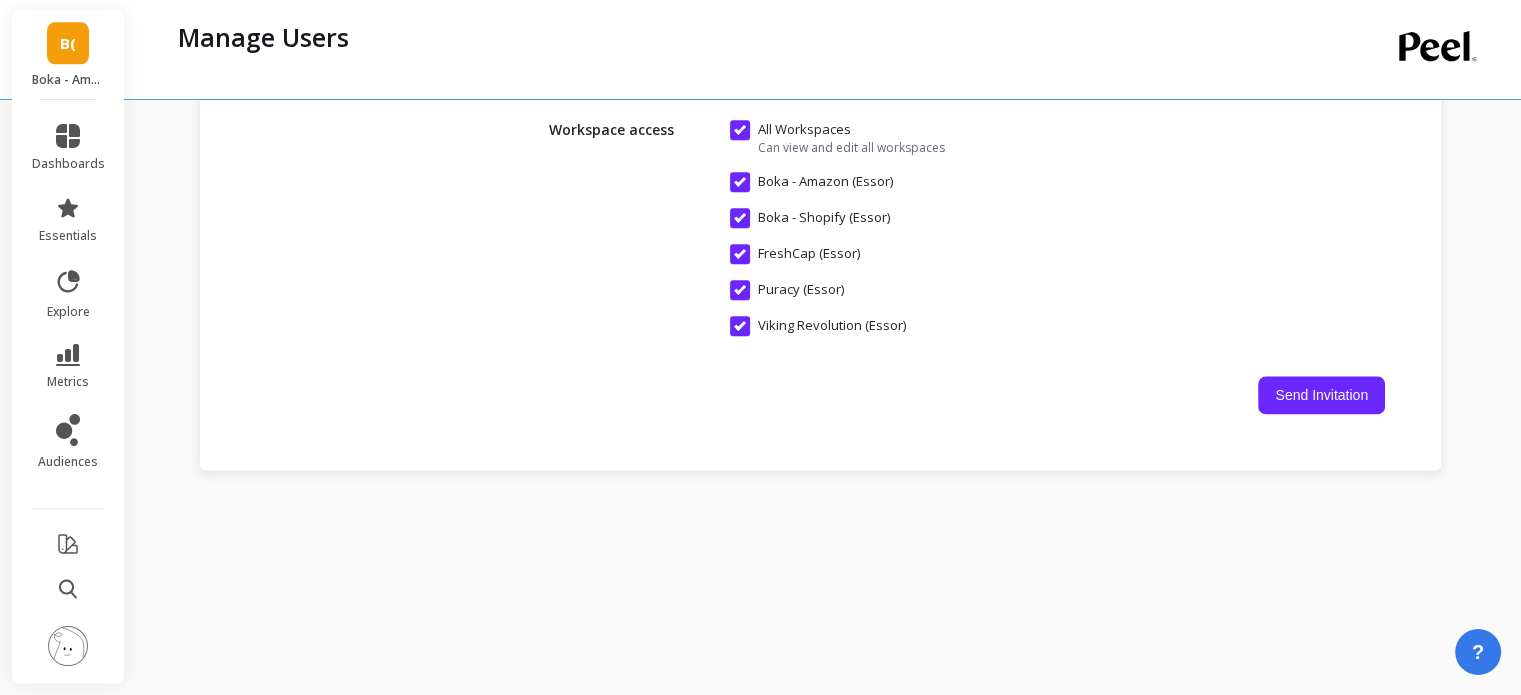 click on "Email Address Name Role option User, selected. User Workspace access All Workspaces Can view and edit all workspaces Boka - Amazon (Essor) Boka - Shopify (Essor) FreshCap (Essor) Puracy (Essor) Viking Revolution (Essor) Send Invitation" at bounding box center [820, 143] 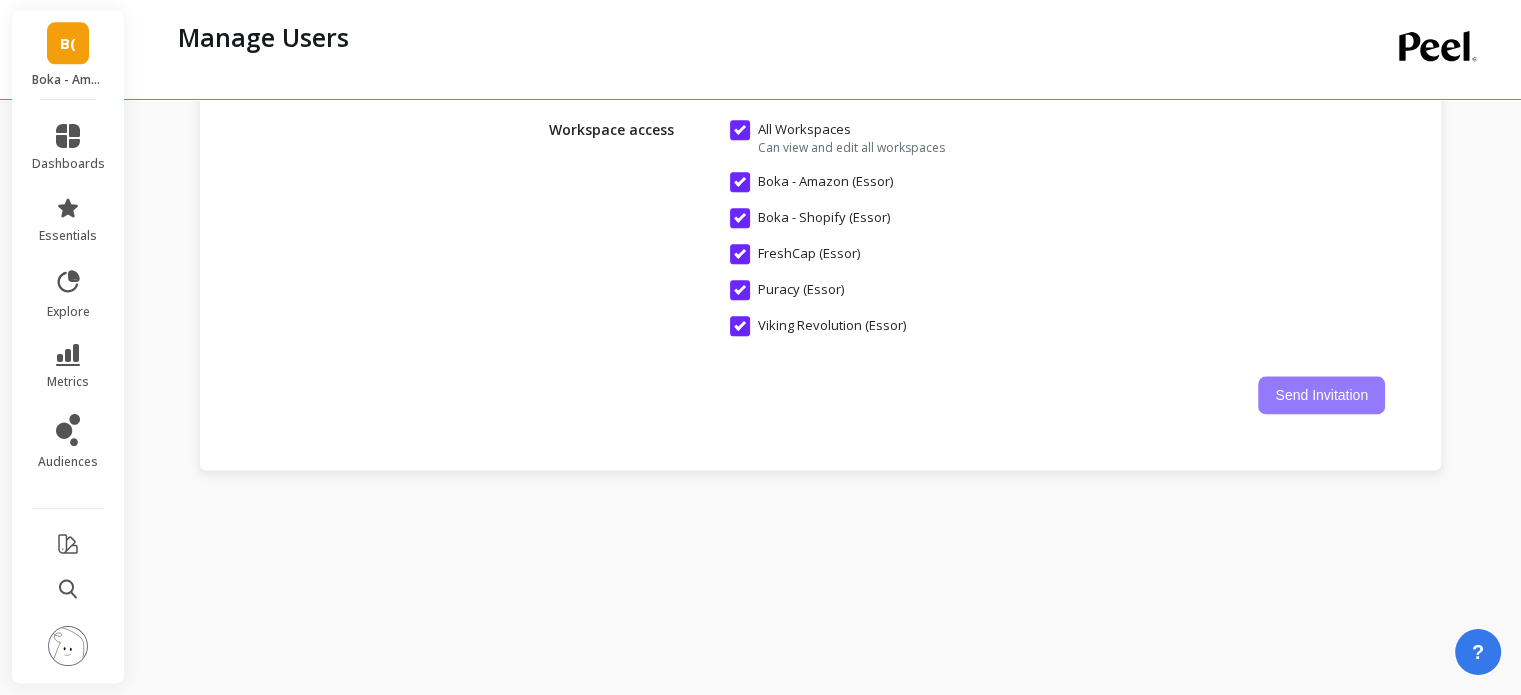 click on "Send Invitation" at bounding box center [1321, 395] 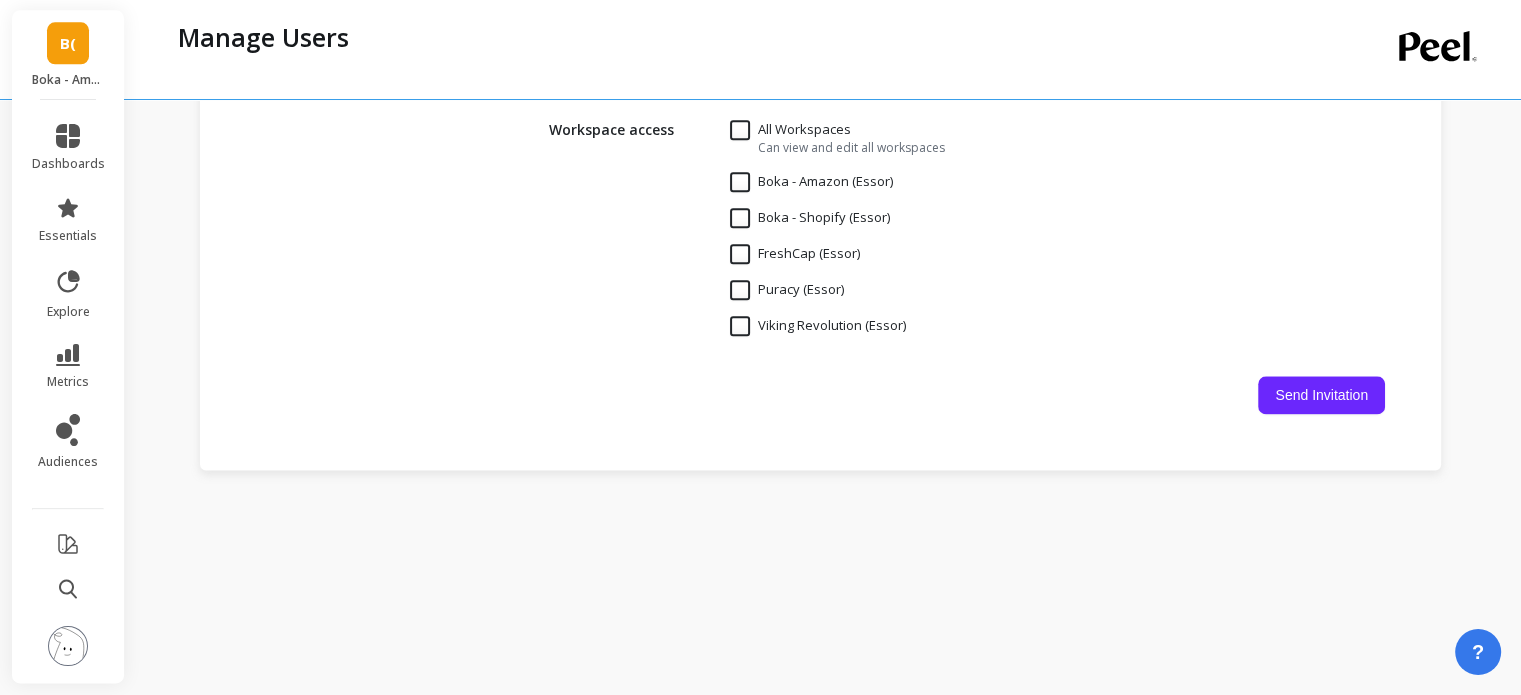 type 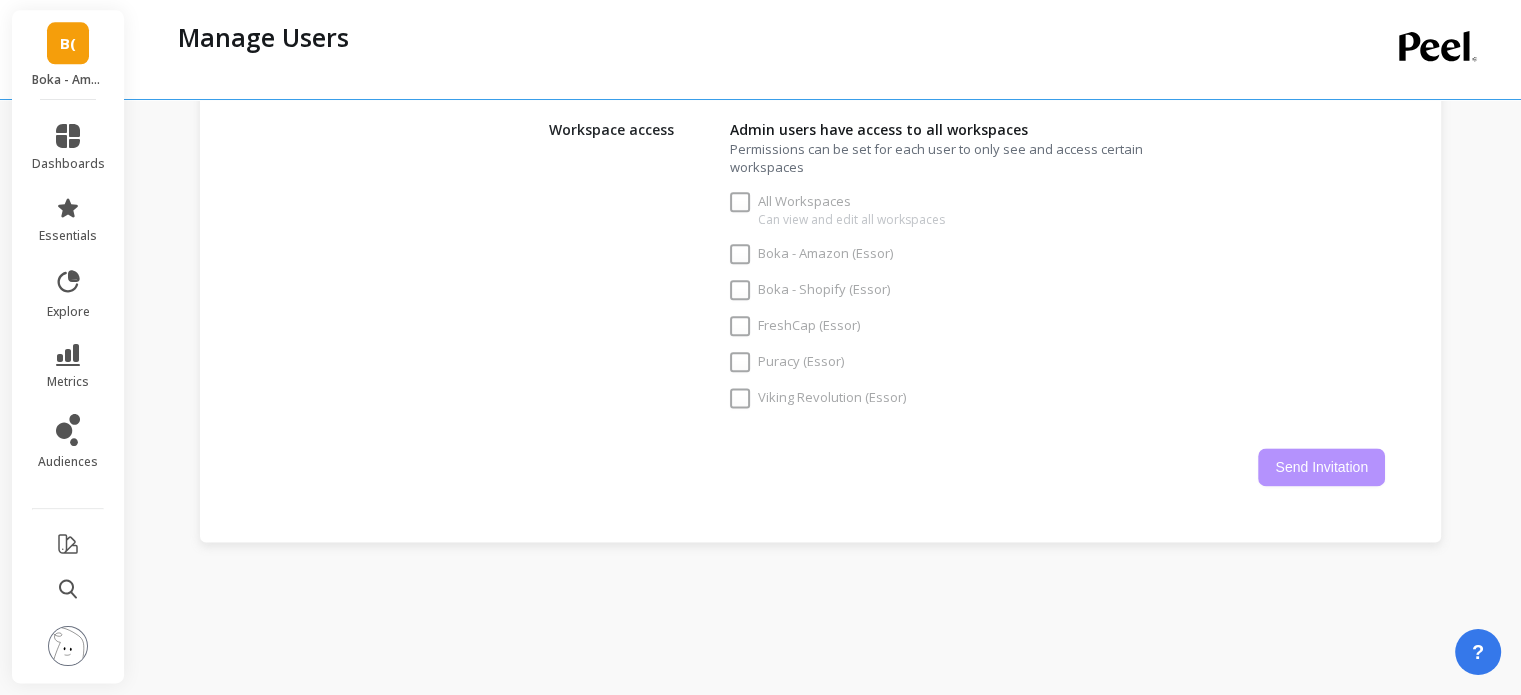 checkbox on "true" 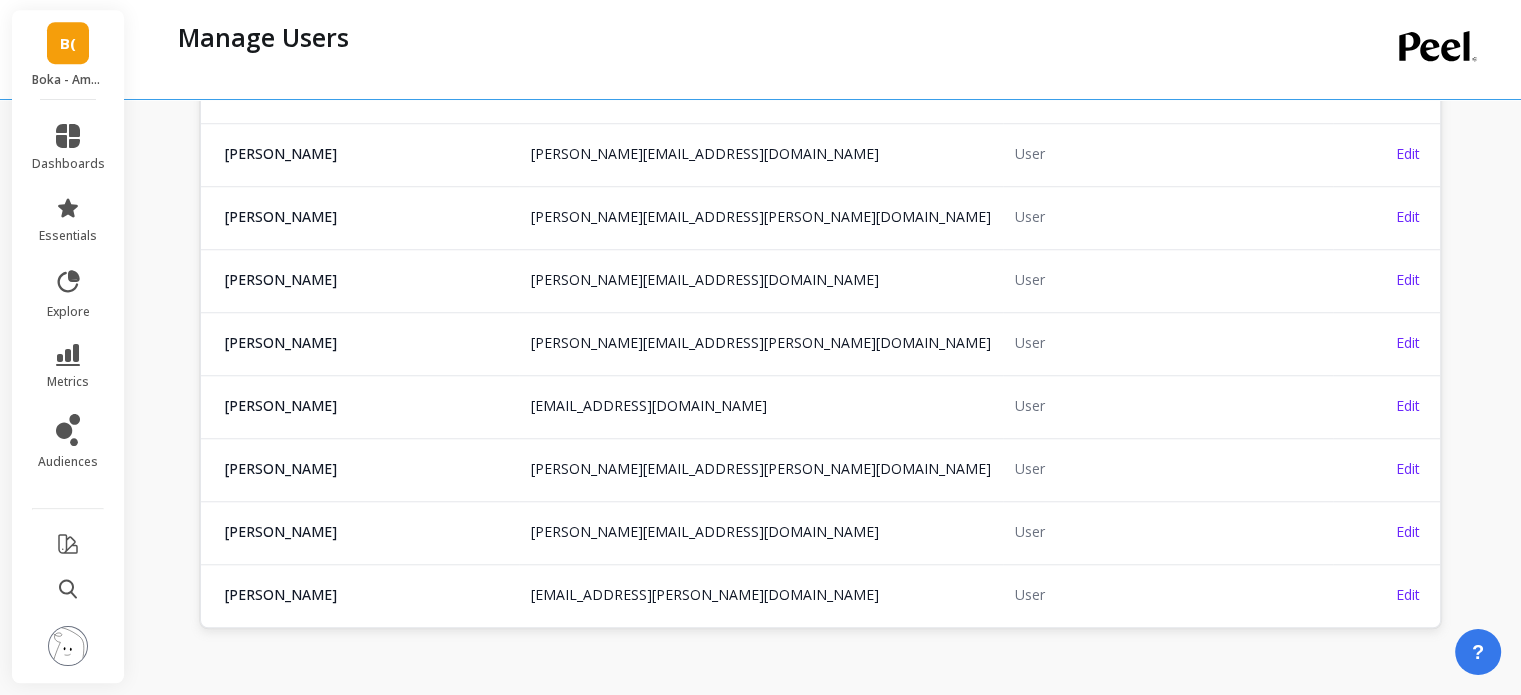 scroll, scrollTop: 1864, scrollLeft: 0, axis: vertical 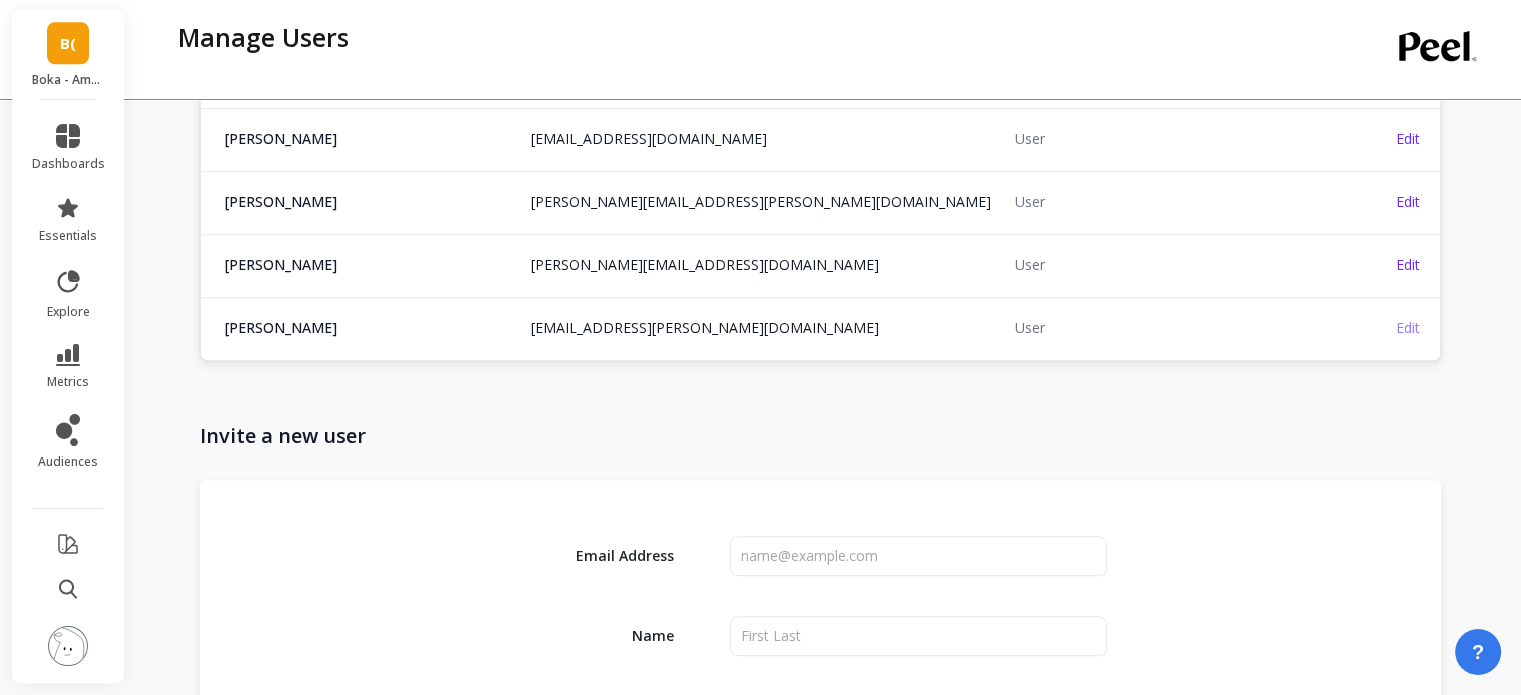 click on "Edit" at bounding box center [1408, 327] 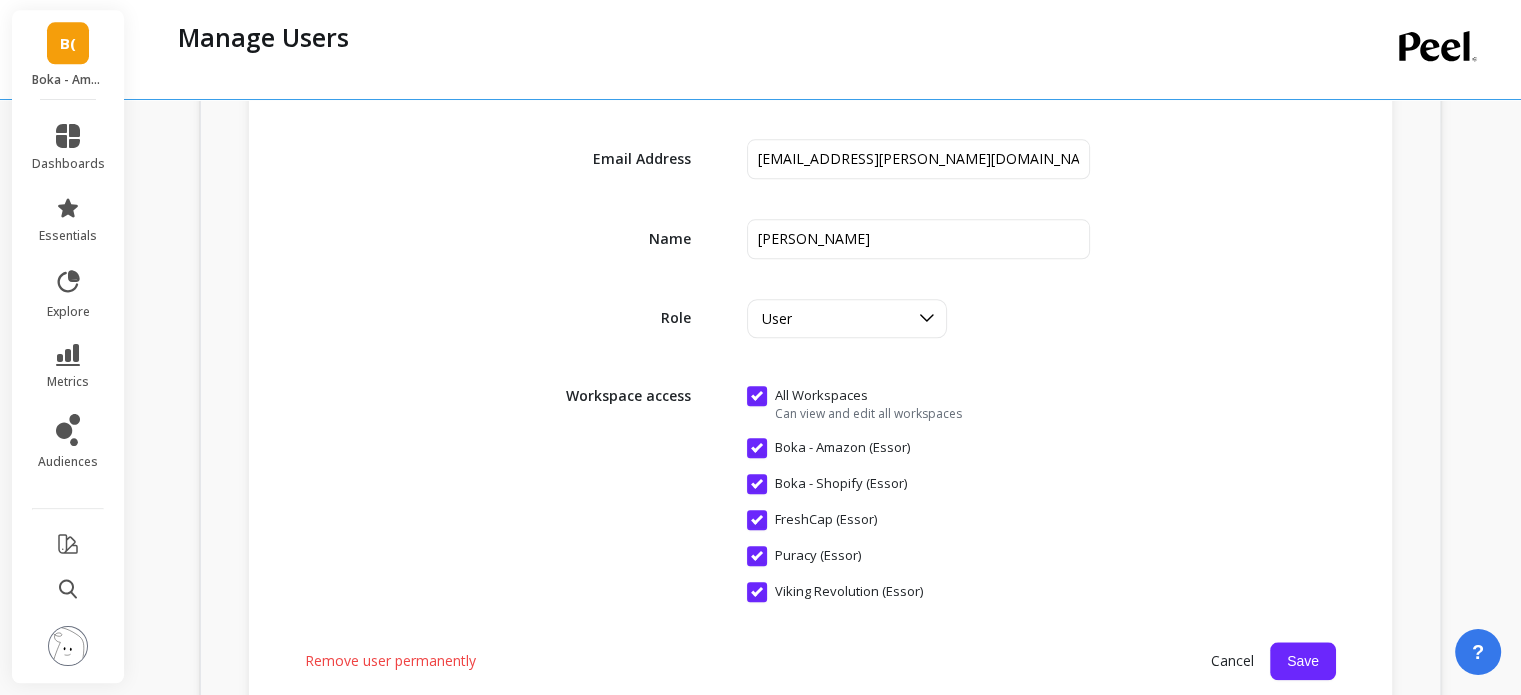 scroll, scrollTop: 2264, scrollLeft: 0, axis: vertical 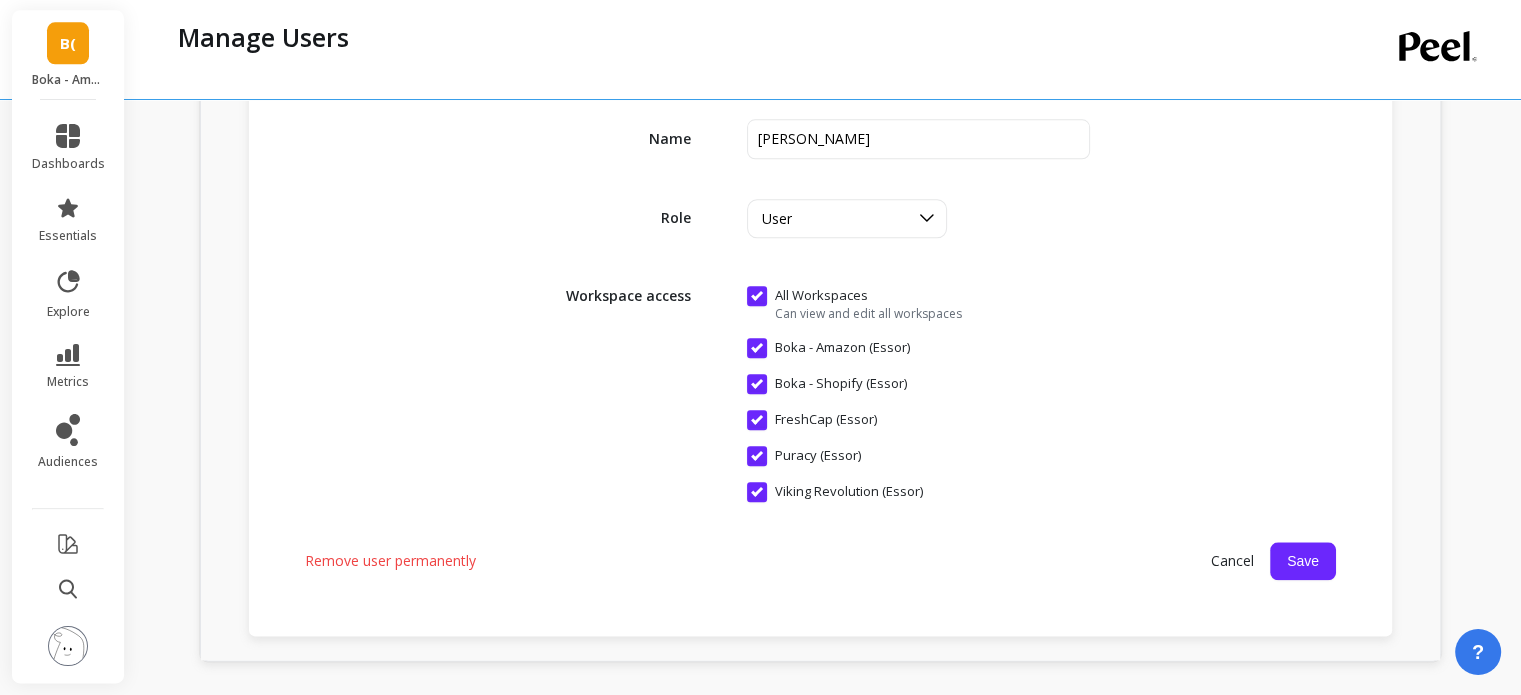 click on "Users NAME EMAIL ROLE IT Admin [EMAIL_ADDRESS][DOMAIN_NAME] [EMAIL_ADDRESS][DOMAIN_NAME] Admin  (You) Edit Tristan [EMAIL_ADDRESS][DOMAIN_NAME] [PERSON_NAME][EMAIL_ADDRESS][DOMAIN_NAME] Owner  Edit Pierre [EMAIL_ADDRESS][DOMAIN_NAME] [PERSON_NAME][EMAIL_ADDRESS][DOMAIN_NAME] Owner  Edit [PERSON_NAME] [PERSON_NAME][EMAIL_ADDRESS][DOMAIN_NAME] [PERSON_NAME][EMAIL_ADDRESS][DOMAIN_NAME] Owner  Edit [PERSON_NAME] [PERSON_NAME][EMAIL_ADDRESS][DOMAIN_NAME] [PERSON_NAME][EMAIL_ADDRESS][DOMAIN_NAME] Owner  Edit [PERSON_NAME] [PERSON_NAME][EMAIL_ADDRESS][PERSON_NAME][DOMAIN_NAME] [PERSON_NAME][DOMAIN_NAME][EMAIL_ADDRESS][PERSON_NAME][DOMAIN_NAME] Owner  Edit [PERSON_NAME] Edward [EMAIL_ADDRESS][PERSON_NAME][DOMAIN_NAME] [PERSON_NAME][DOMAIN_NAME][EMAIL_ADDRESS][PERSON_NAME][DOMAIN_NAME] Boka - Shopify (Essor) Limited User (1 workspace) Edit Marco [EMAIL_ADDRESS][DOMAIN_NAME] [DOMAIN_NAME][EMAIL_ADDRESS][DOMAIN_NAME] Owner  Edit Vybhav [EMAIL_ADDRESS][DOMAIN_NAME] [PERSON_NAME][EMAIL_ADDRESS][DOMAIN_NAME] User  Edit [DOMAIN_NAME] [PERSON_NAME][EMAIL_ADDRESS][DOMAIN_NAME] [PERSON_NAME][EMAIL_ADDRESS][DOMAIN_NAME] Admin  Edit [PERSON_NAME] [EMAIL_ADDRESS][DOMAIN_NAME] [EMAIL_ADDRESS][DOMAIN_NAME] User  Edit [PERSON_NAME] [PERSON_NAME][EMAIL_ADDRESS][DOMAIN_NAME] [DOMAIN_NAME][EMAIL_ADDRESS][PERSON_NAME][DOMAIN_NAME] User  Edit [PERSON_NAME] [PERSON_NAME][EMAIL_ADDRESS][PERSON_NAME][DOMAIN_NAME] [PERSON_NAME][DOMAIN_NAME][EMAIL_ADDRESS][PERSON_NAME][DOMAIN_NAME] User  Edit [PERSON_NAME] [EMAIL_ADDRESS][DOMAIN_NAME]" at bounding box center [824, -268] 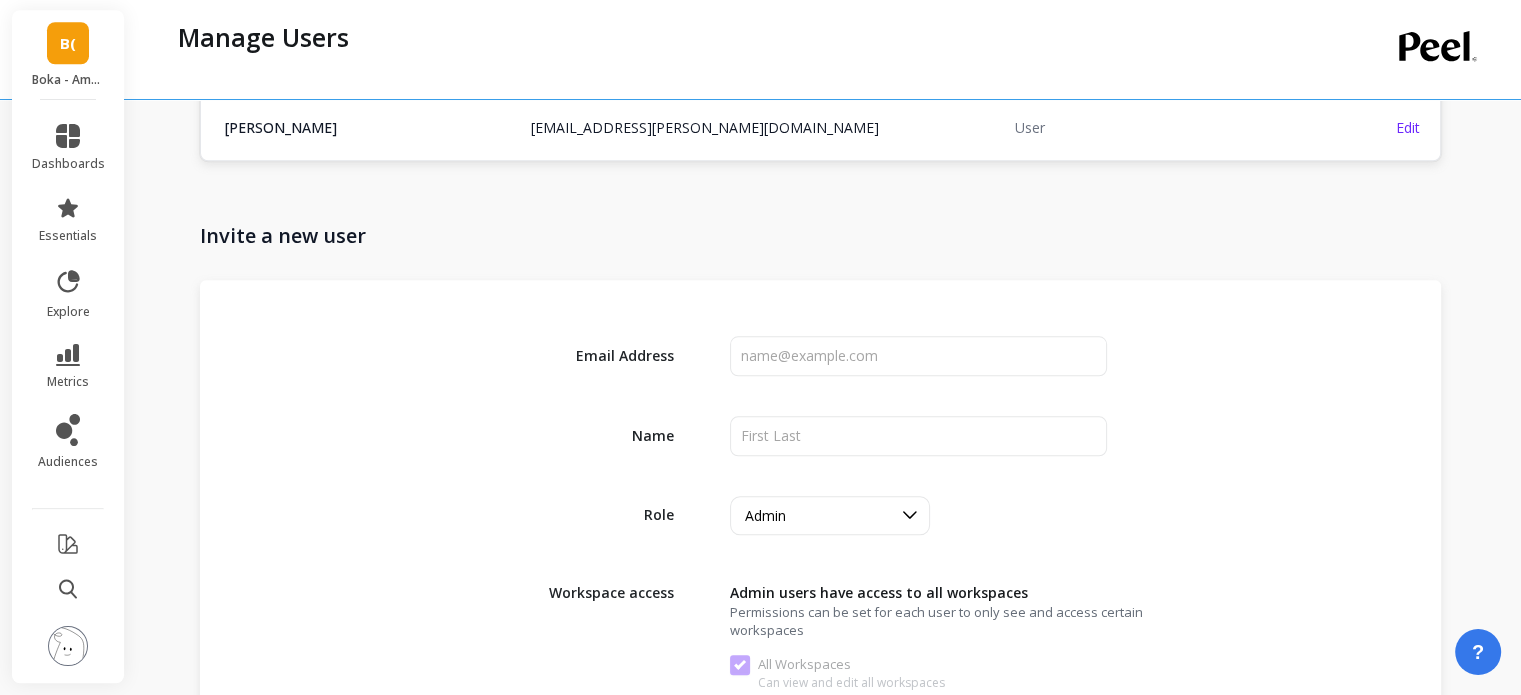 scroll, scrollTop: 1864, scrollLeft: 0, axis: vertical 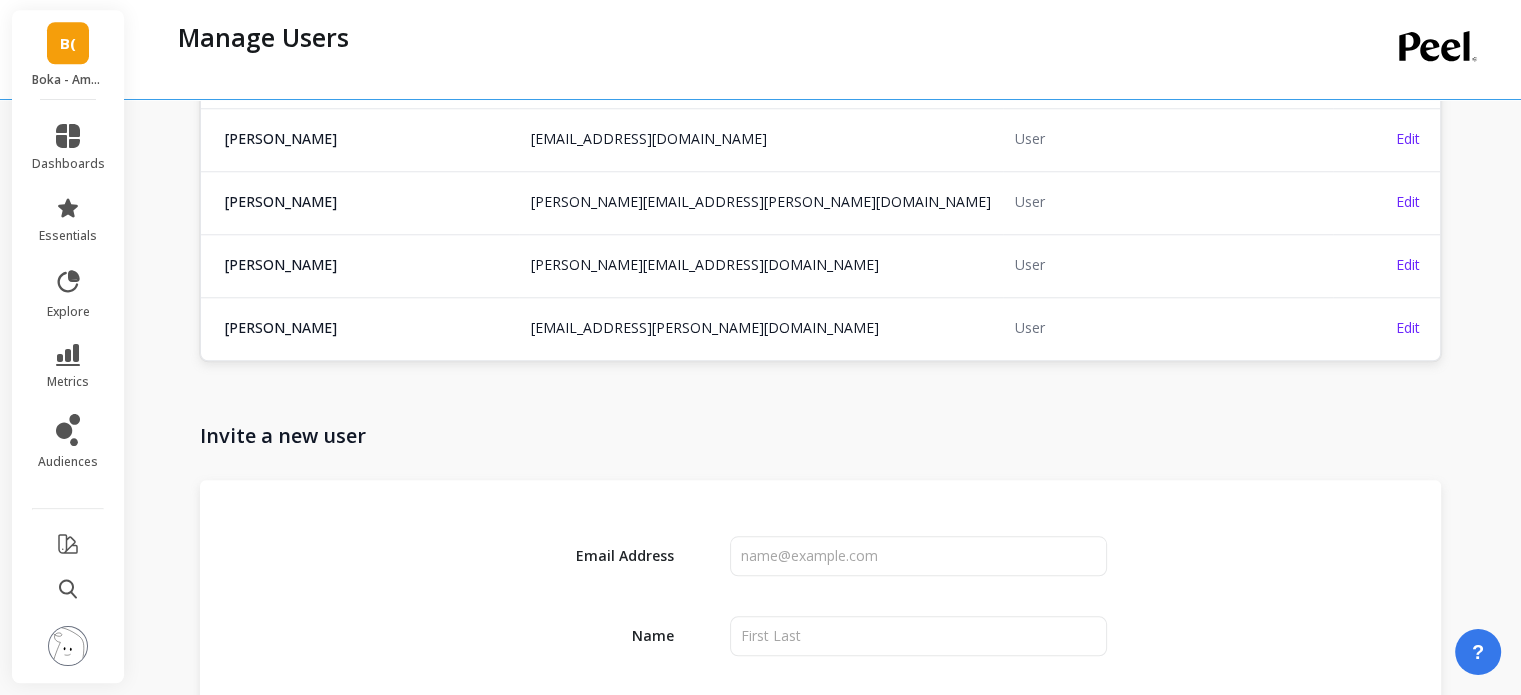click on "Users NAME EMAIL ROLE IT Admin [EMAIL_ADDRESS][DOMAIN_NAME] [EMAIL_ADDRESS][DOMAIN_NAME] Admin  (You) Edit Tristan [EMAIL_ADDRESS][DOMAIN_NAME] [PERSON_NAME][EMAIL_ADDRESS][DOMAIN_NAME] Owner  Edit Pierre [EMAIL_ADDRESS][DOMAIN_NAME] [PERSON_NAME][EMAIL_ADDRESS][DOMAIN_NAME] Owner  Edit [PERSON_NAME] [PERSON_NAME][EMAIL_ADDRESS][DOMAIN_NAME] [PERSON_NAME][EMAIL_ADDRESS][DOMAIN_NAME] Owner  Edit [PERSON_NAME] [PERSON_NAME][EMAIL_ADDRESS][DOMAIN_NAME] [PERSON_NAME][EMAIL_ADDRESS][DOMAIN_NAME] Owner  Edit [PERSON_NAME] [PERSON_NAME][EMAIL_ADDRESS][PERSON_NAME][DOMAIN_NAME] [PERSON_NAME][DOMAIN_NAME][EMAIL_ADDRESS][PERSON_NAME][DOMAIN_NAME] Owner  Edit [PERSON_NAME] Edward [EMAIL_ADDRESS][PERSON_NAME][DOMAIN_NAME] [PERSON_NAME][DOMAIN_NAME][EMAIL_ADDRESS][PERSON_NAME][DOMAIN_NAME] Boka - Shopify (Essor) Limited User (1 workspace) Edit Marco [EMAIL_ADDRESS][DOMAIN_NAME] [DOMAIN_NAME][EMAIL_ADDRESS][DOMAIN_NAME] Owner  Edit Vybhav [EMAIL_ADDRESS][DOMAIN_NAME] [PERSON_NAME][EMAIL_ADDRESS][DOMAIN_NAME] User  Edit [DOMAIN_NAME] [PERSON_NAME][EMAIL_ADDRESS][DOMAIN_NAME] [PERSON_NAME][EMAIL_ADDRESS][DOMAIN_NAME] Admin  Edit [PERSON_NAME] [EMAIL_ADDRESS][DOMAIN_NAME] [EMAIL_ADDRESS][DOMAIN_NAME] User  Edit [PERSON_NAME] [PERSON_NAME][EMAIL_ADDRESS][DOMAIN_NAME] [DOMAIN_NAME][EMAIL_ADDRESS][PERSON_NAME][DOMAIN_NAME] User  Edit [PERSON_NAME] [PERSON_NAME][EMAIL_ADDRESS][PERSON_NAME][DOMAIN_NAME] [PERSON_NAME][DOMAIN_NAME][EMAIL_ADDRESS][PERSON_NAME][DOMAIN_NAME] User  Edit [PERSON_NAME] [EMAIL_ADDRESS][DOMAIN_NAME]" at bounding box center (820, -248) 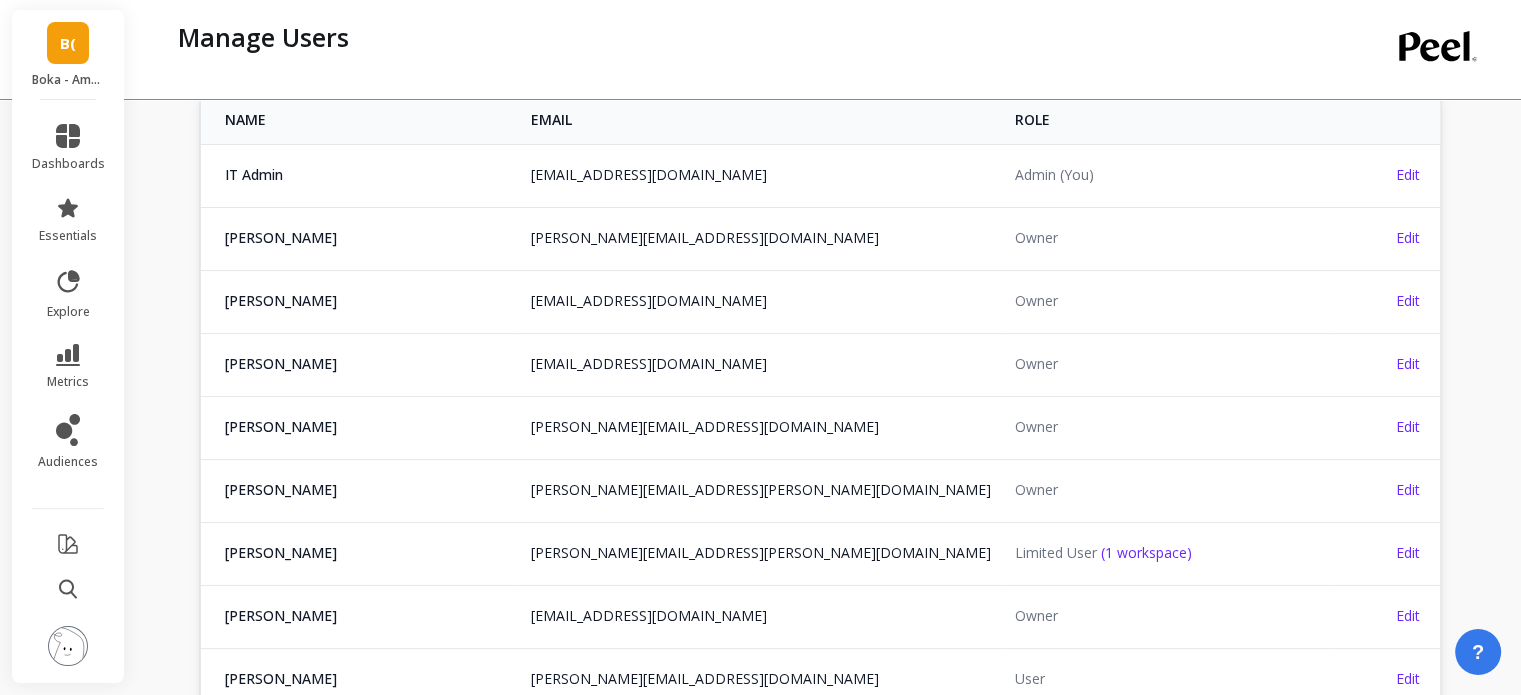 scroll, scrollTop: 0, scrollLeft: 0, axis: both 